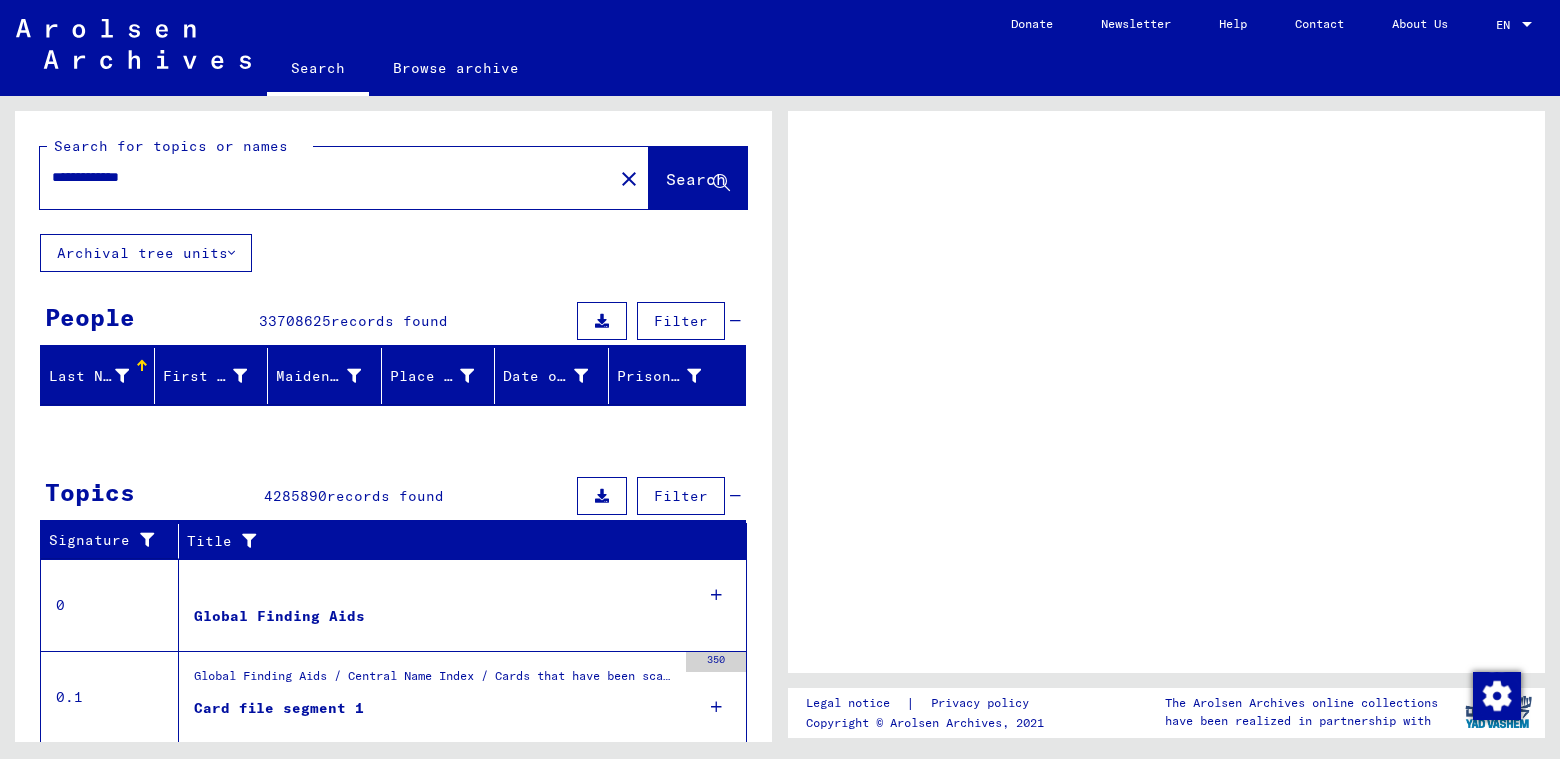 scroll, scrollTop: 0, scrollLeft: 0, axis: both 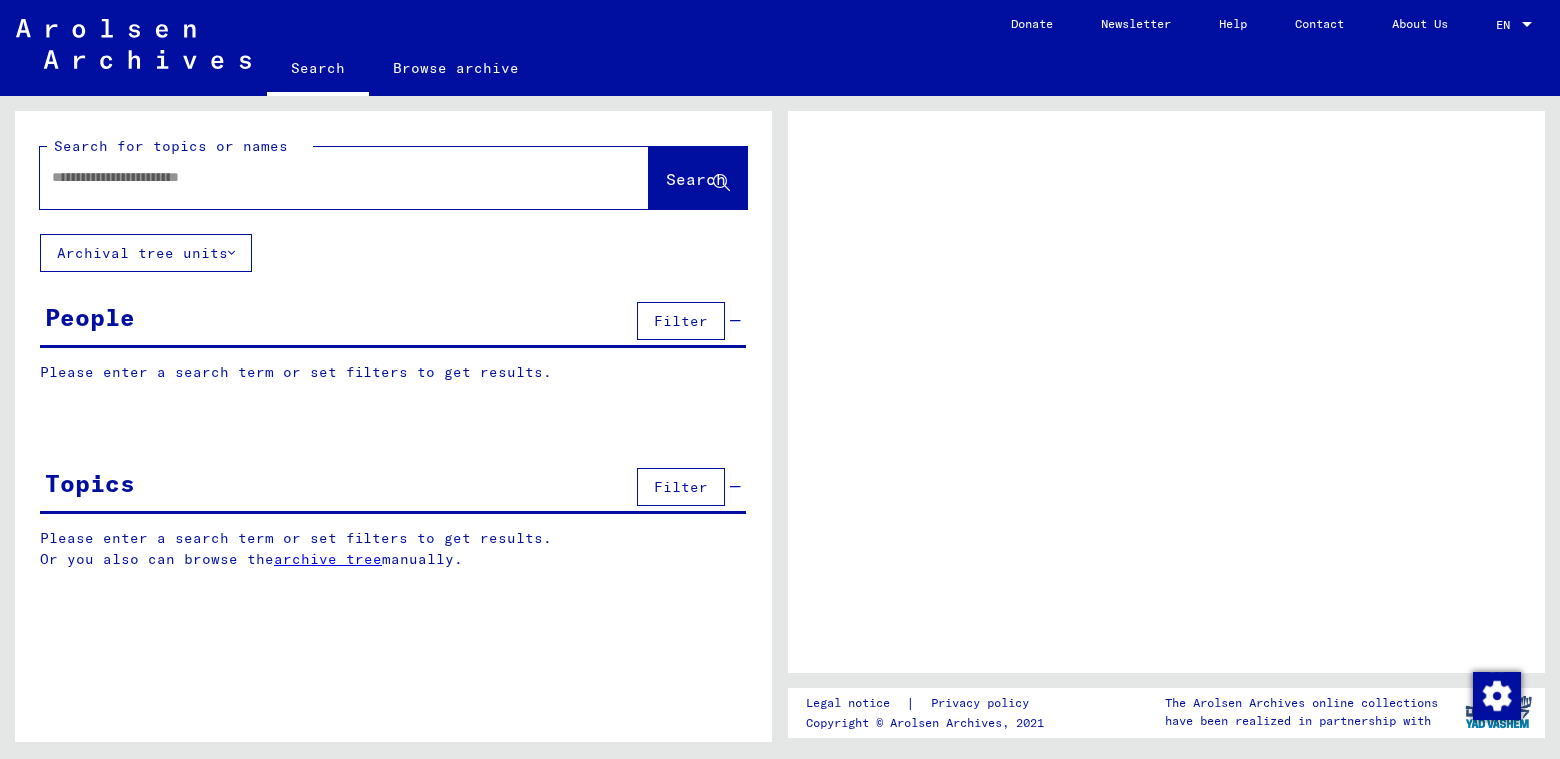 type on "**********" 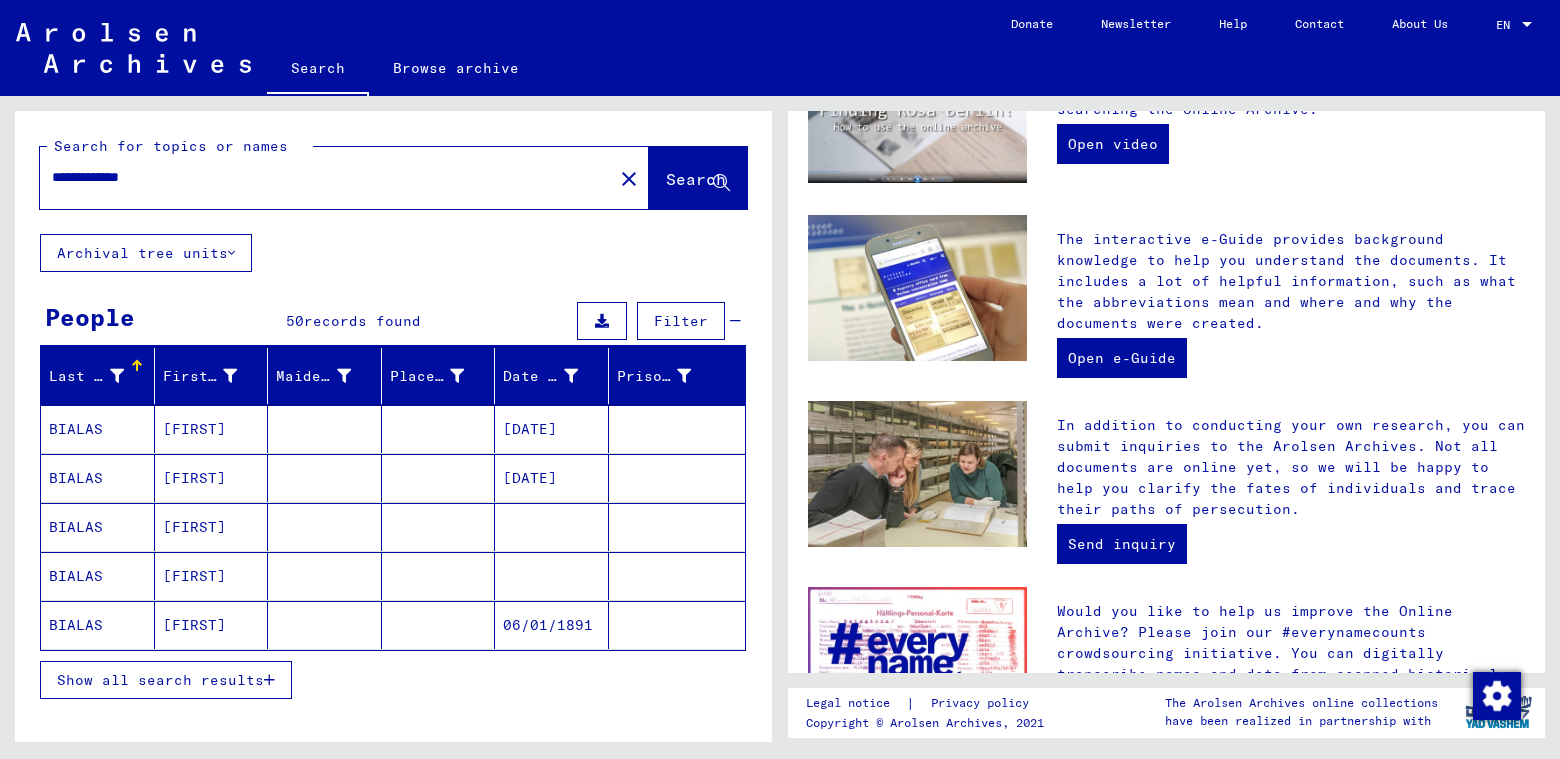 scroll, scrollTop: 671, scrollLeft: 0, axis: vertical 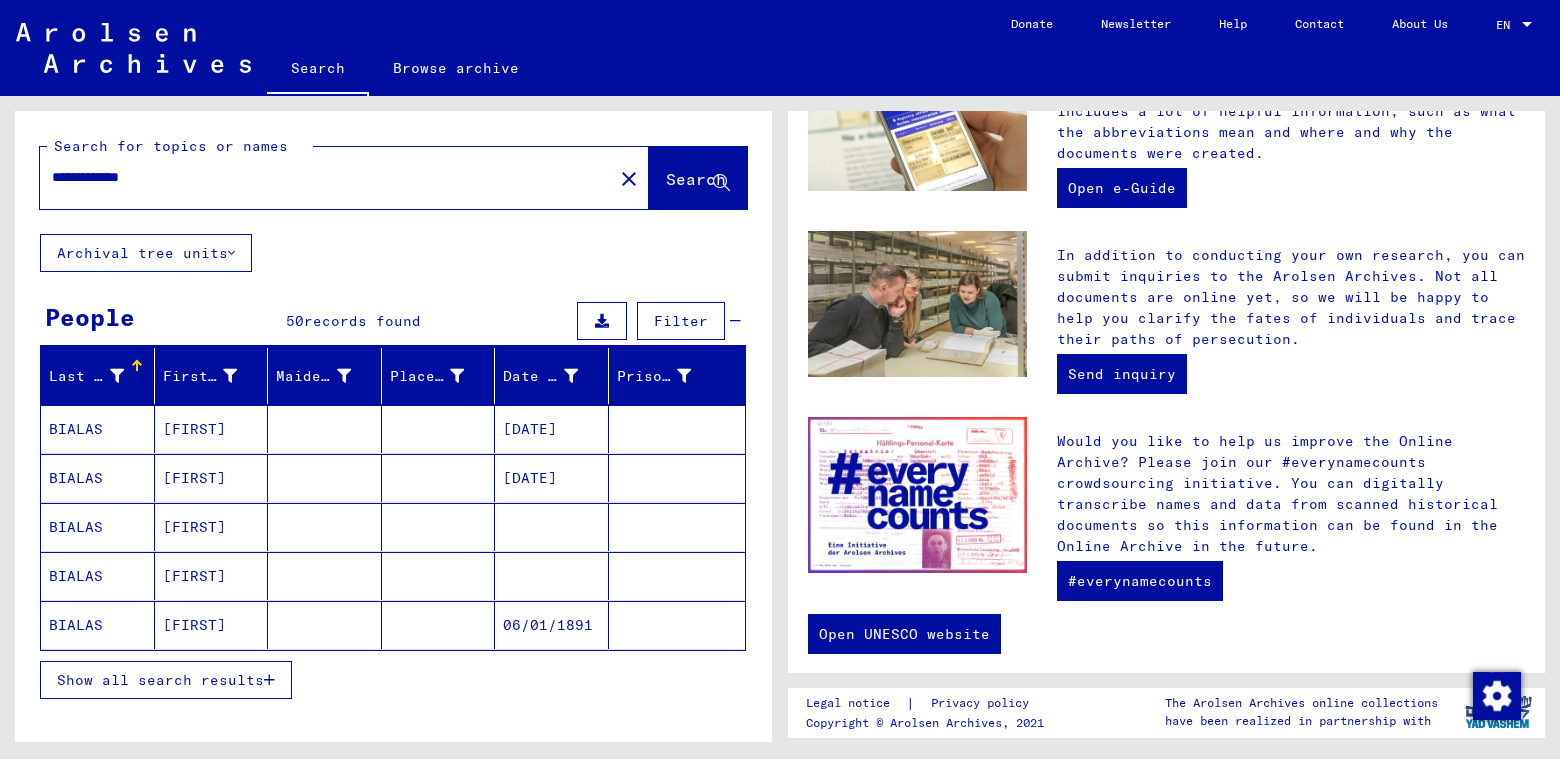 click on "Show all search results" at bounding box center (160, 680) 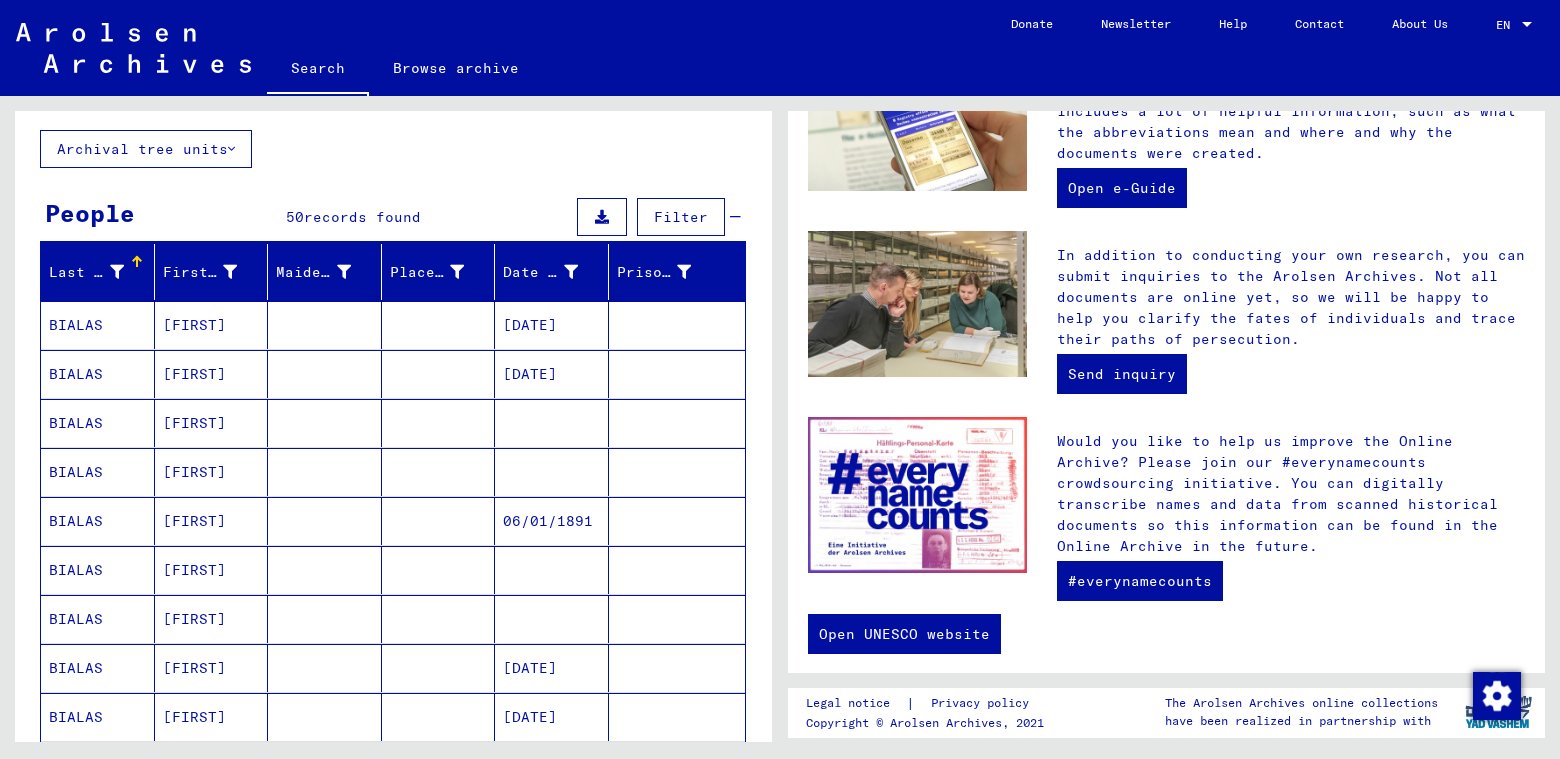 scroll, scrollTop: 200, scrollLeft: 0, axis: vertical 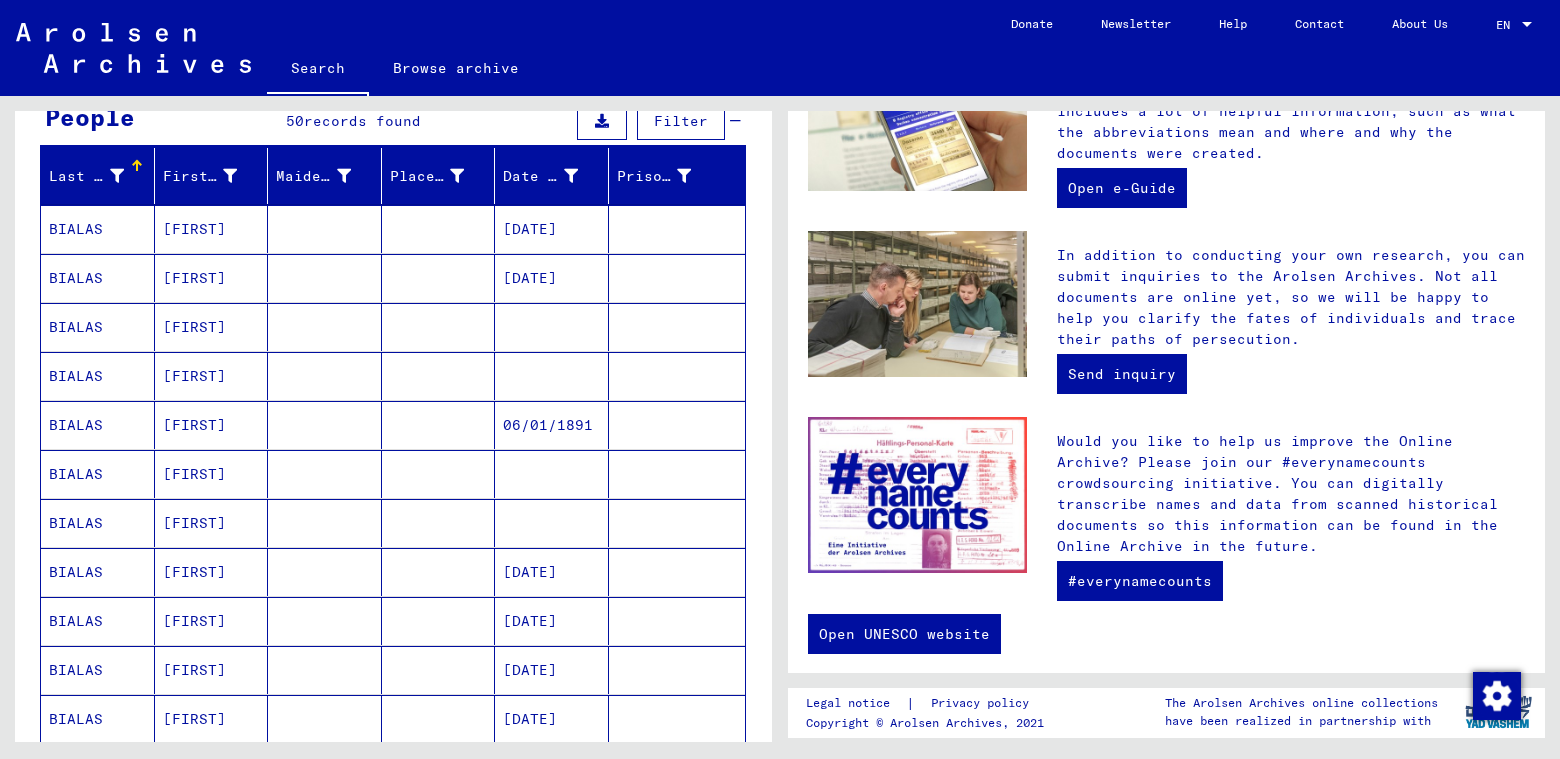 click at bounding box center (325, 376) 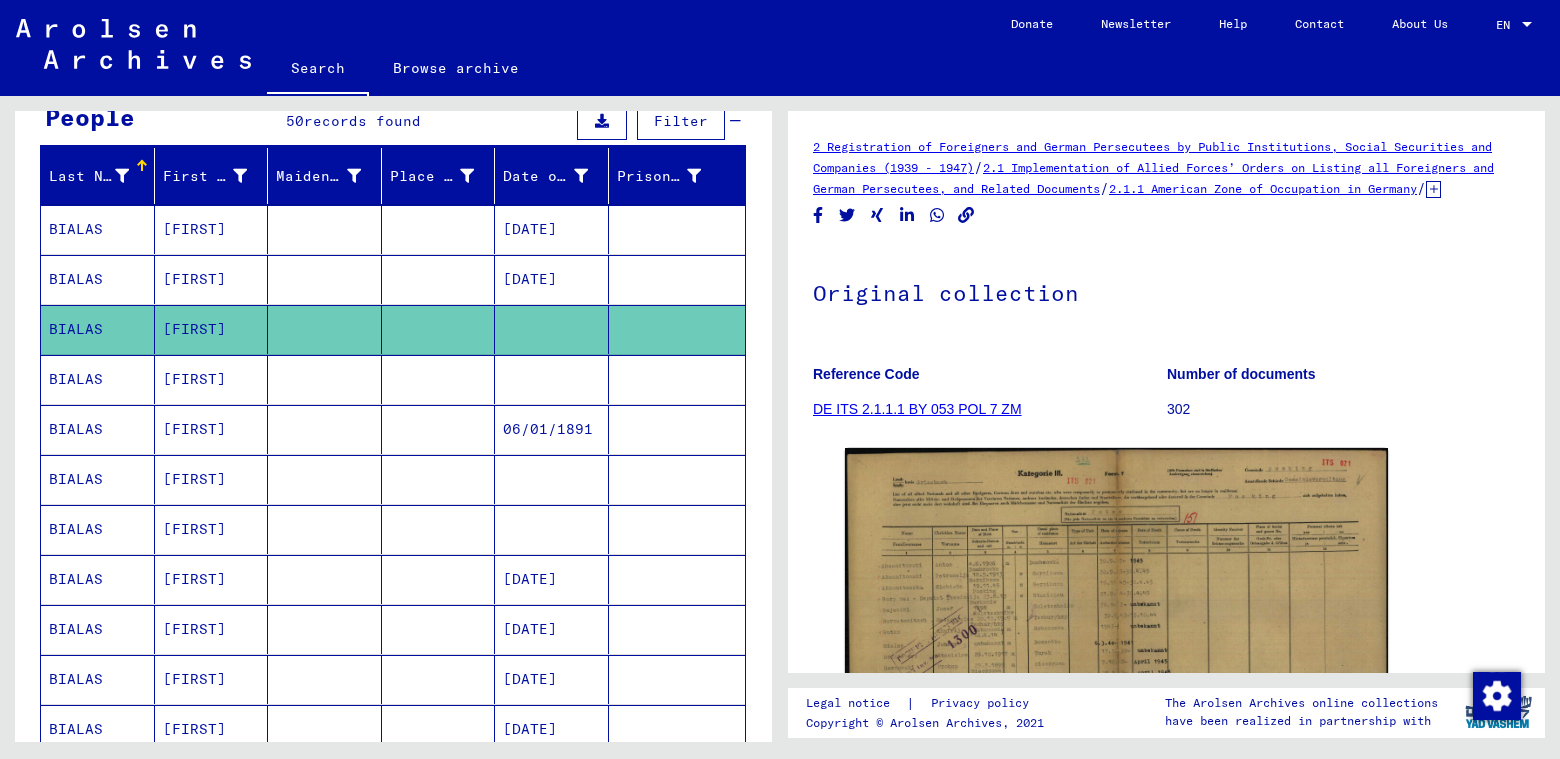 scroll, scrollTop: 0, scrollLeft: 0, axis: both 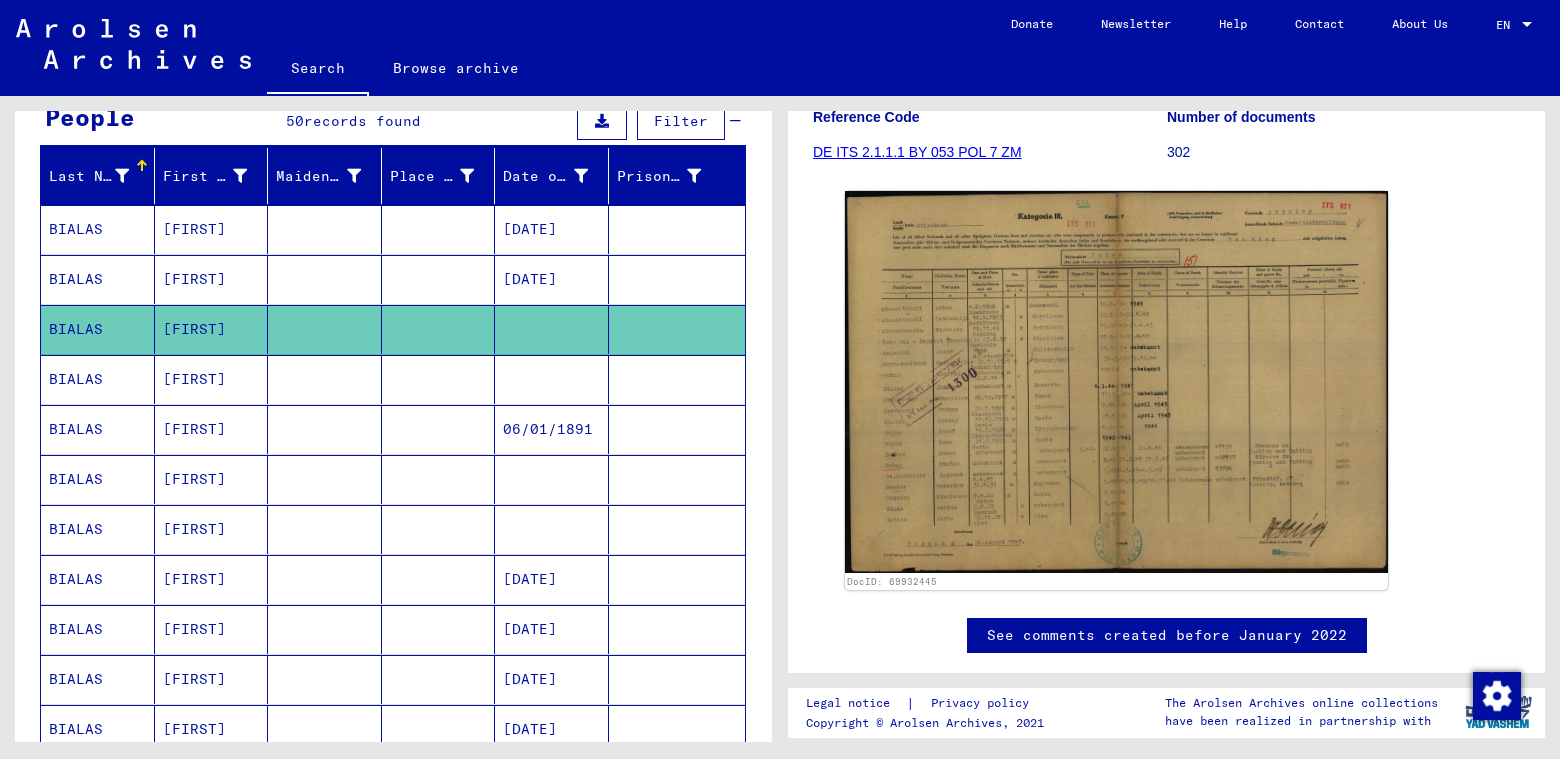 click at bounding box center [677, 429] 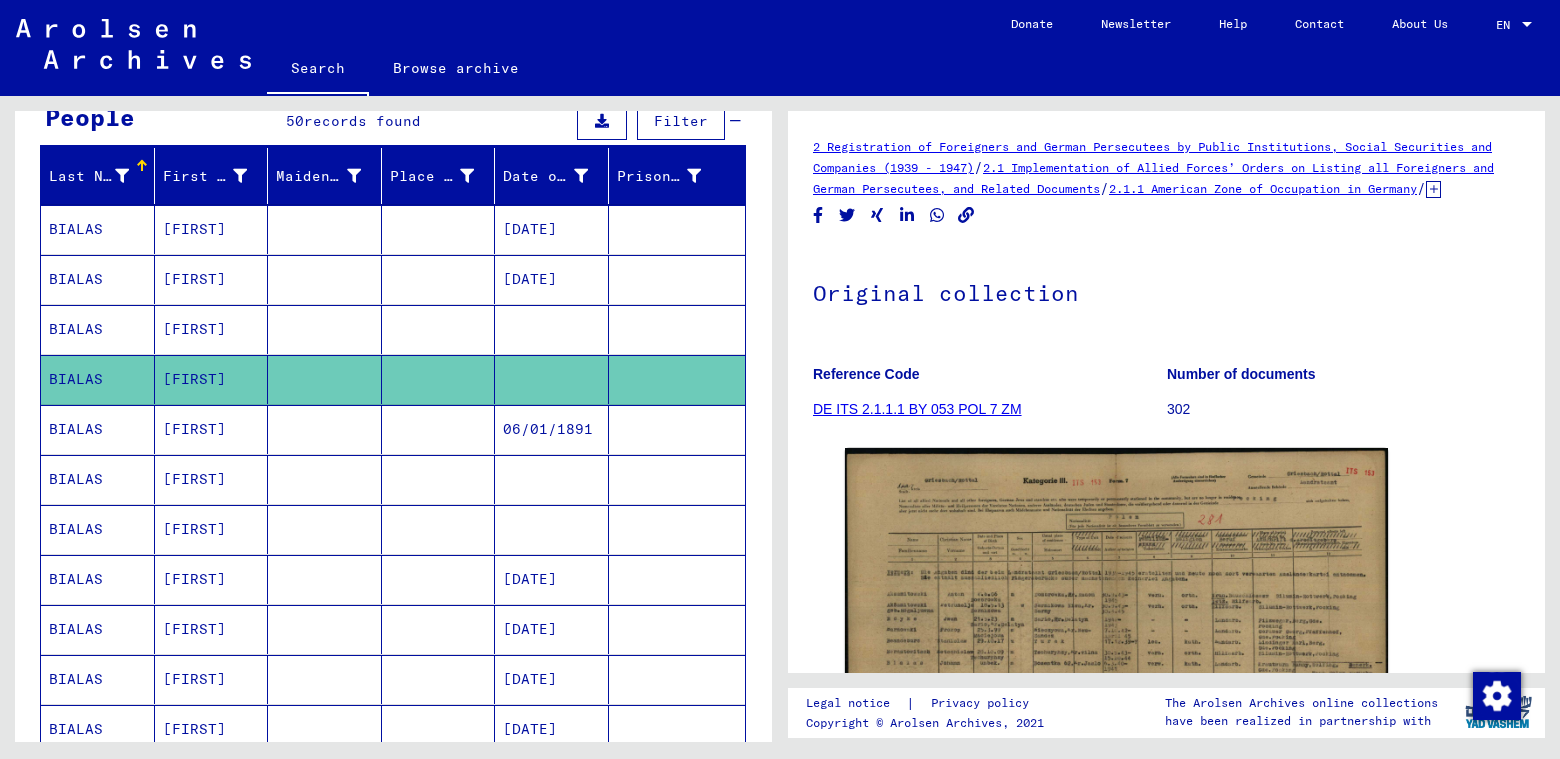 scroll, scrollTop: 0, scrollLeft: 0, axis: both 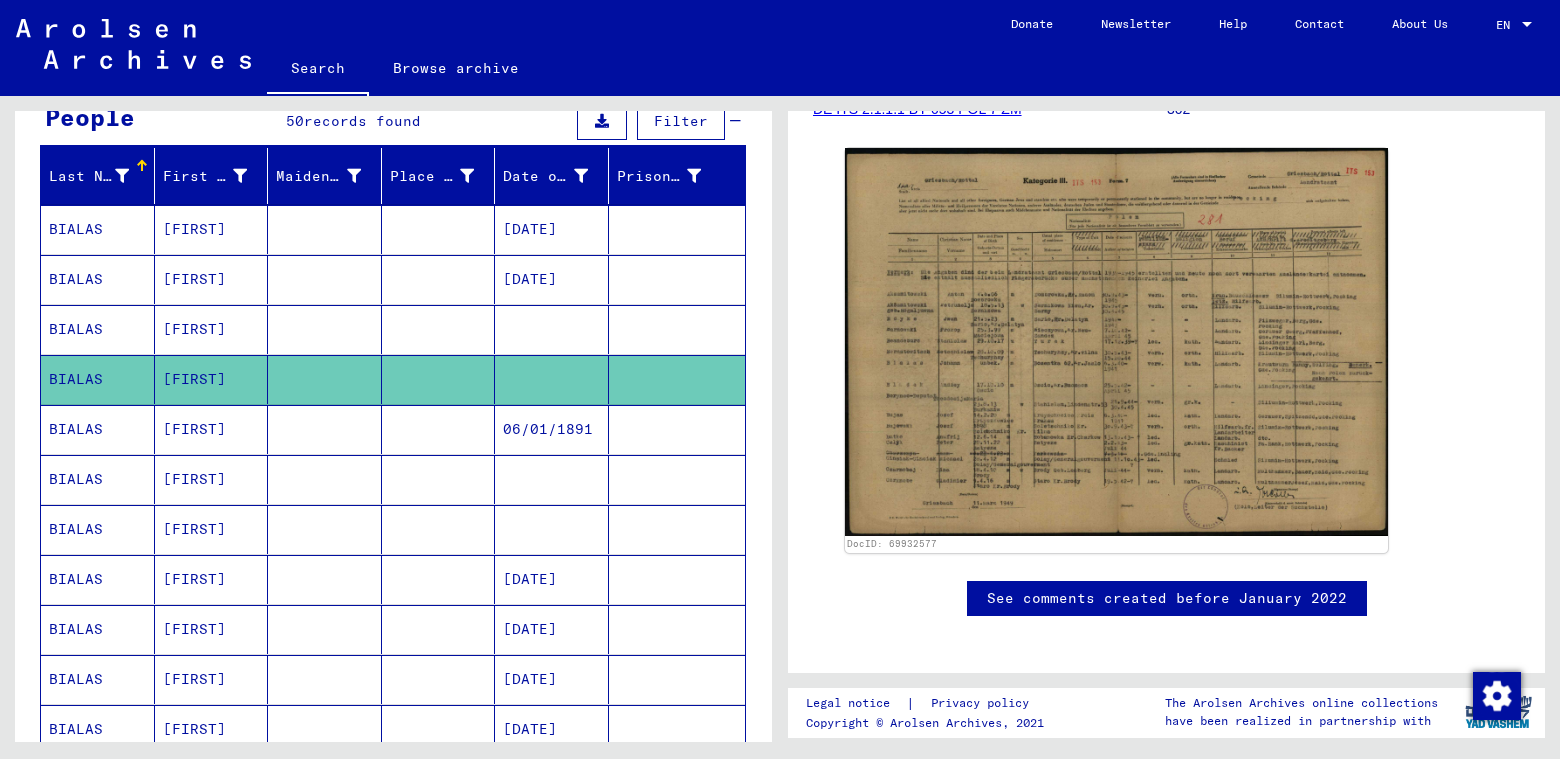 click at bounding box center [552, 379] 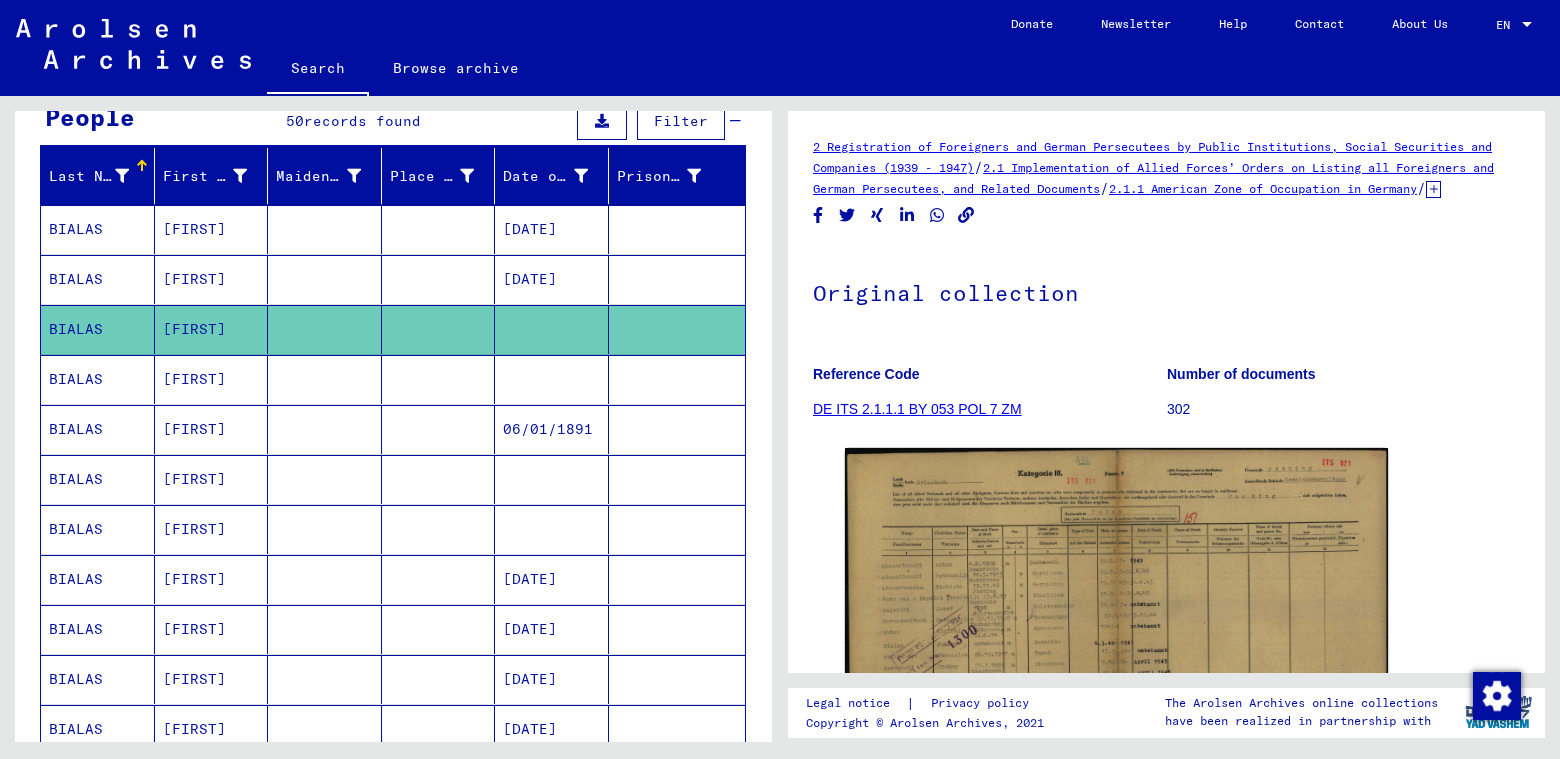 scroll, scrollTop: 100, scrollLeft: 0, axis: vertical 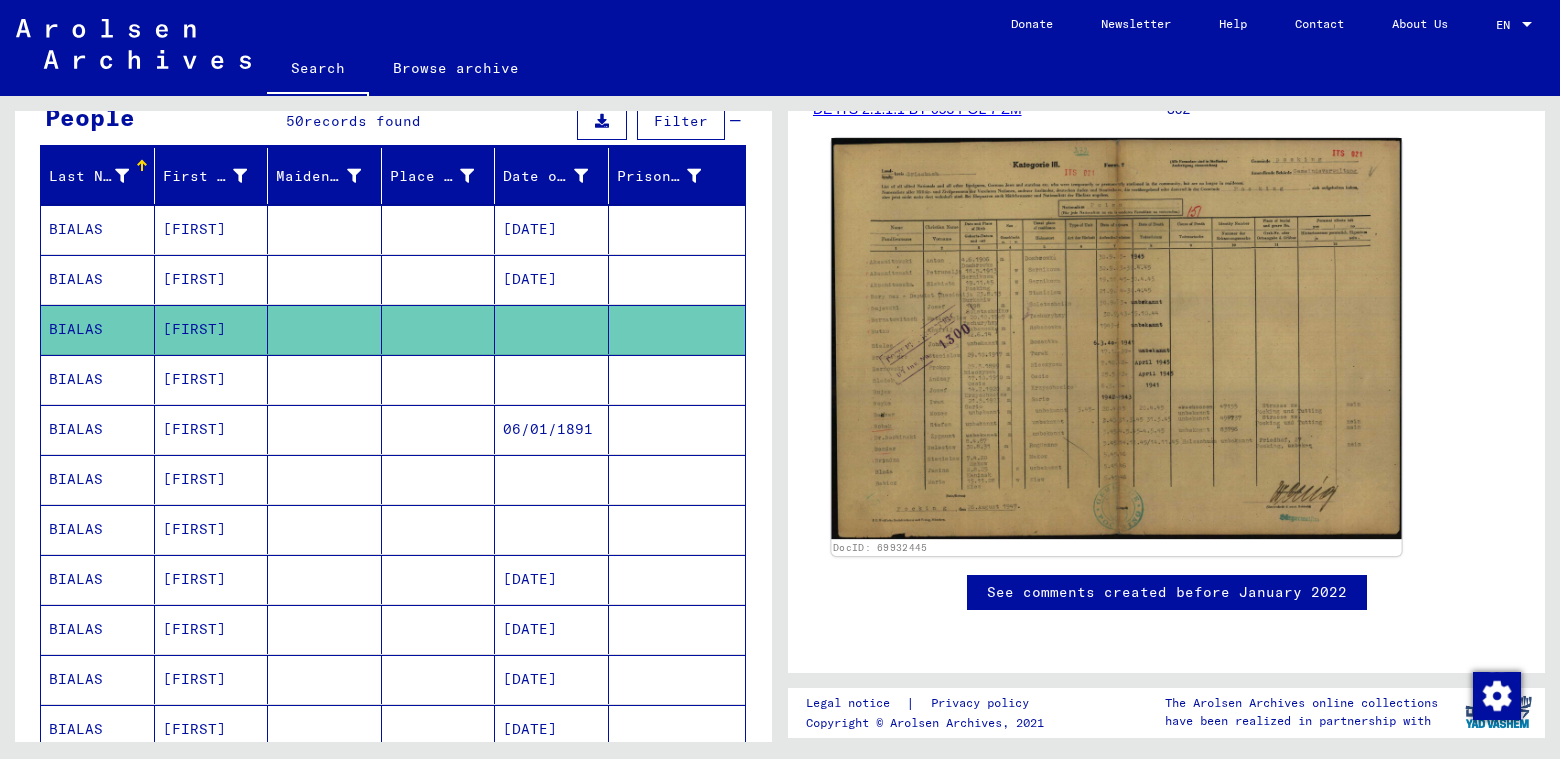 click 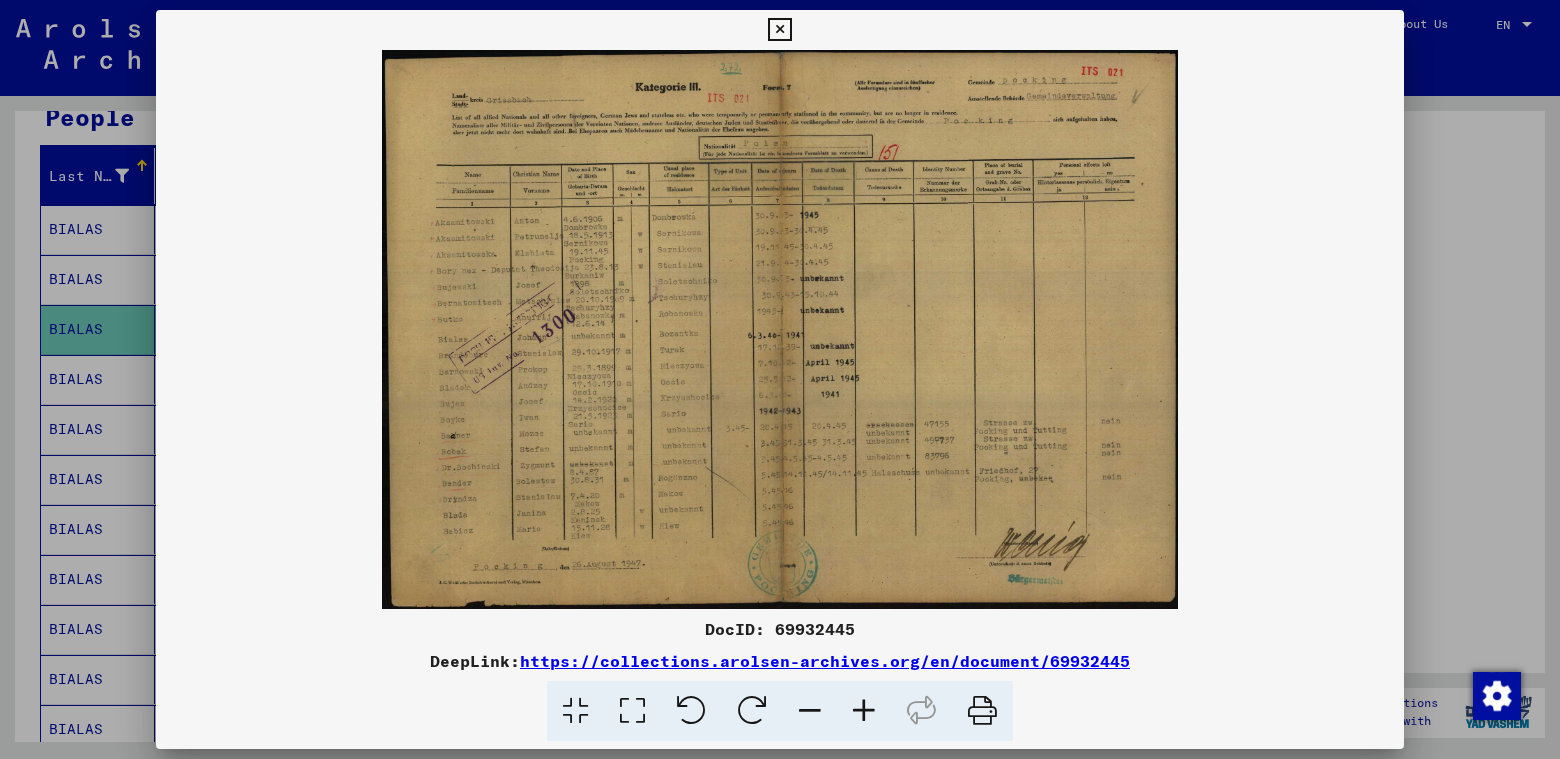 click at bounding box center (864, 711) 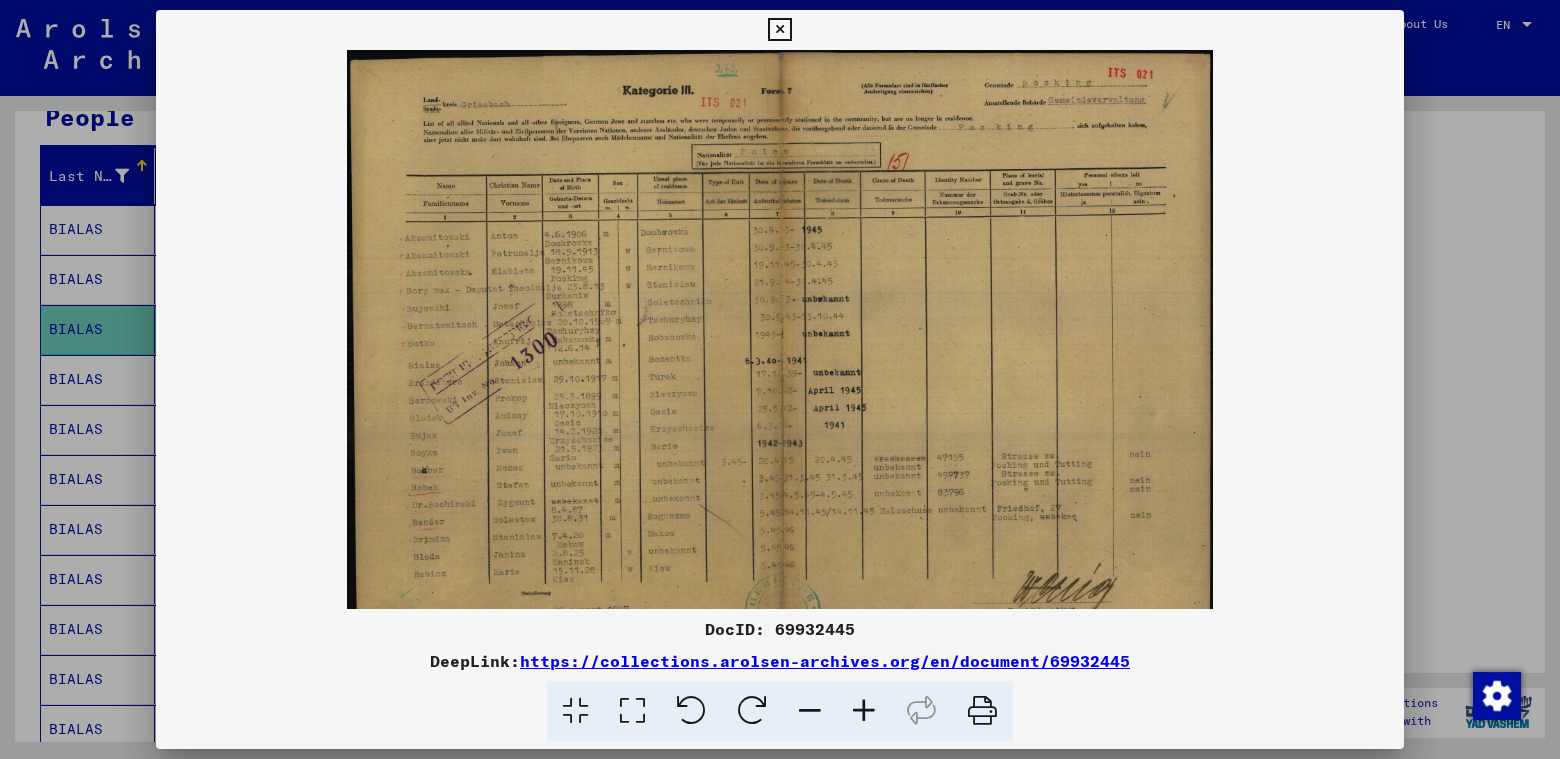 click at bounding box center [864, 711] 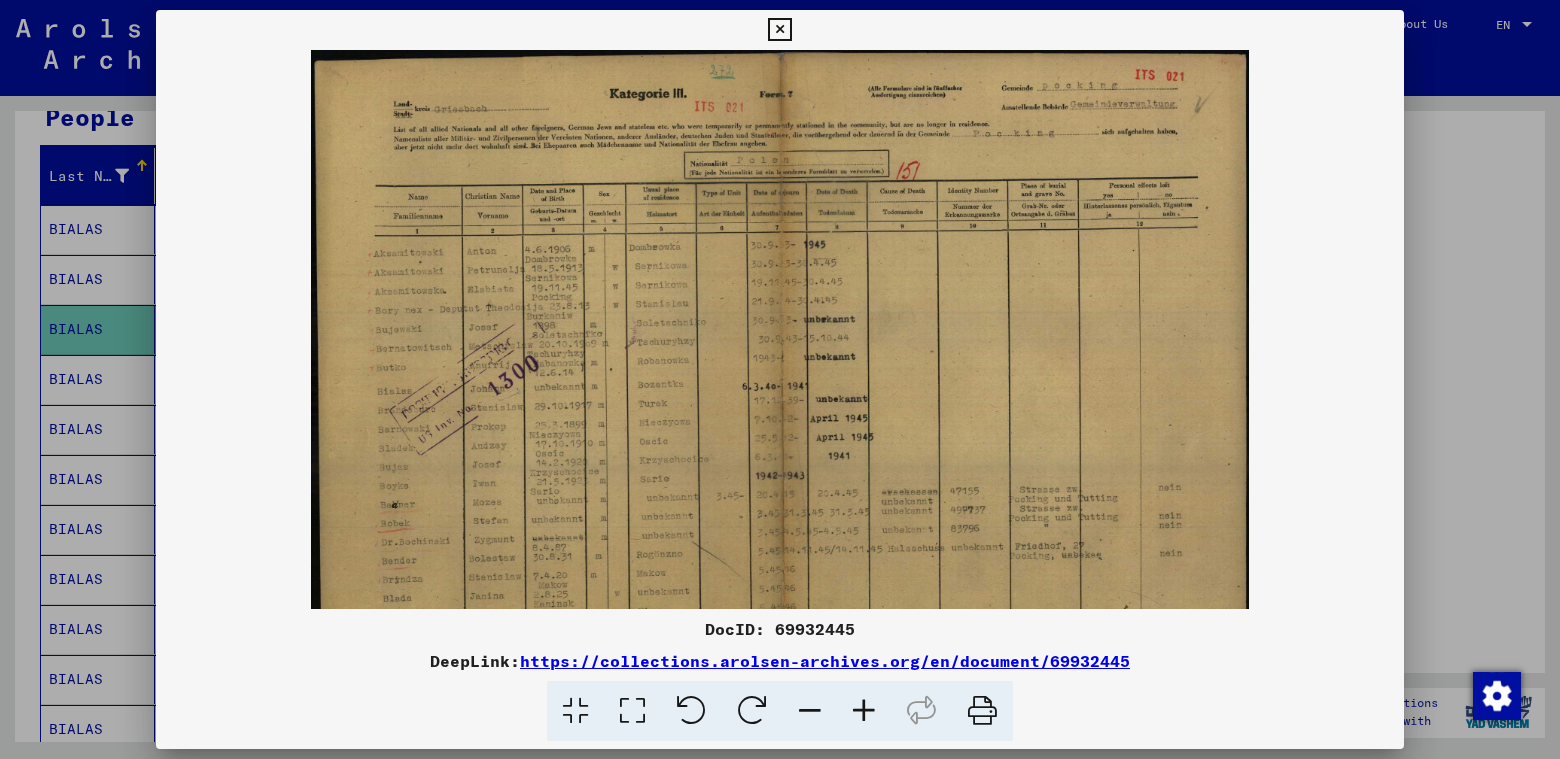 click at bounding box center [864, 711] 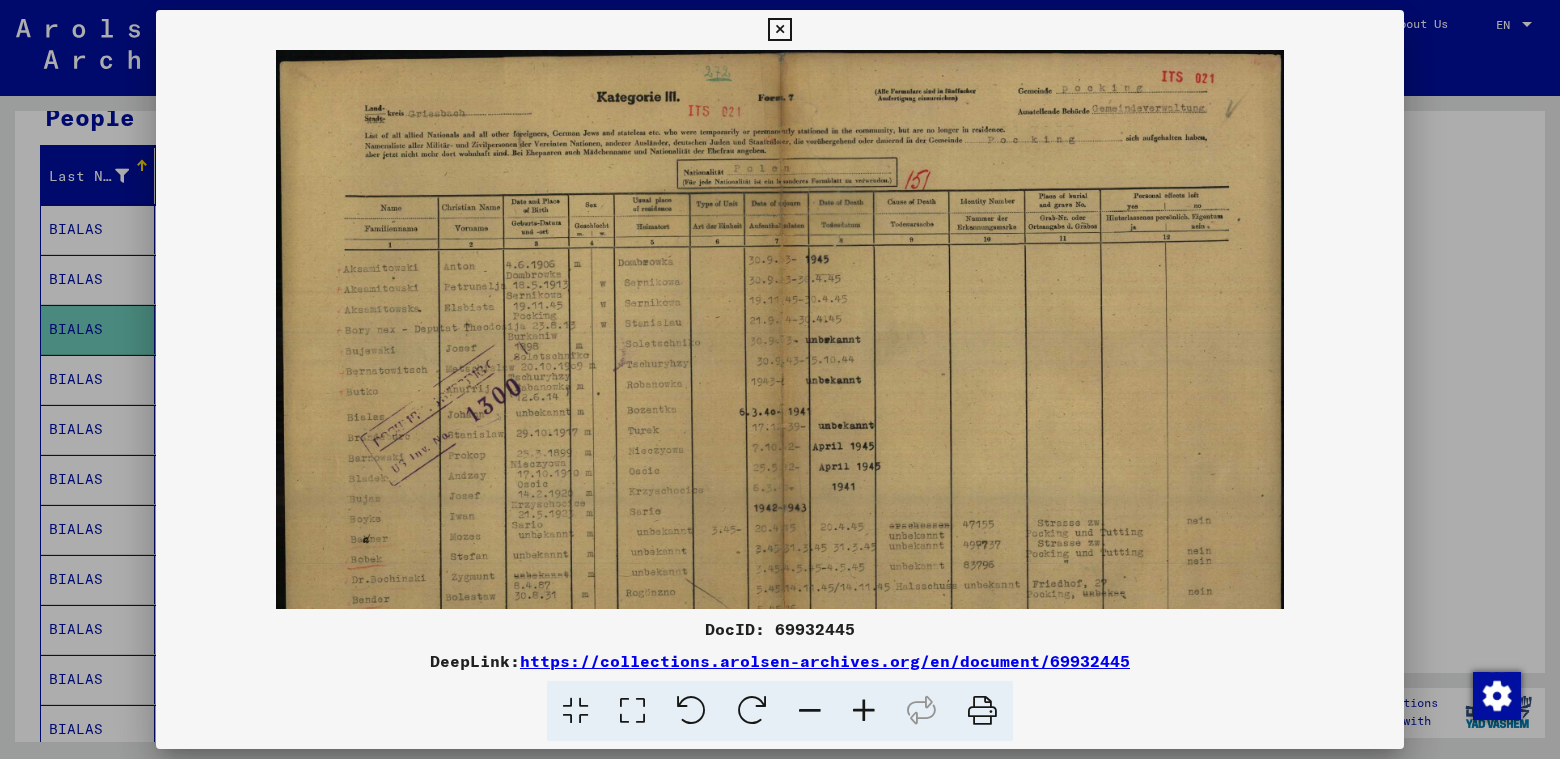 click at bounding box center (779, 30) 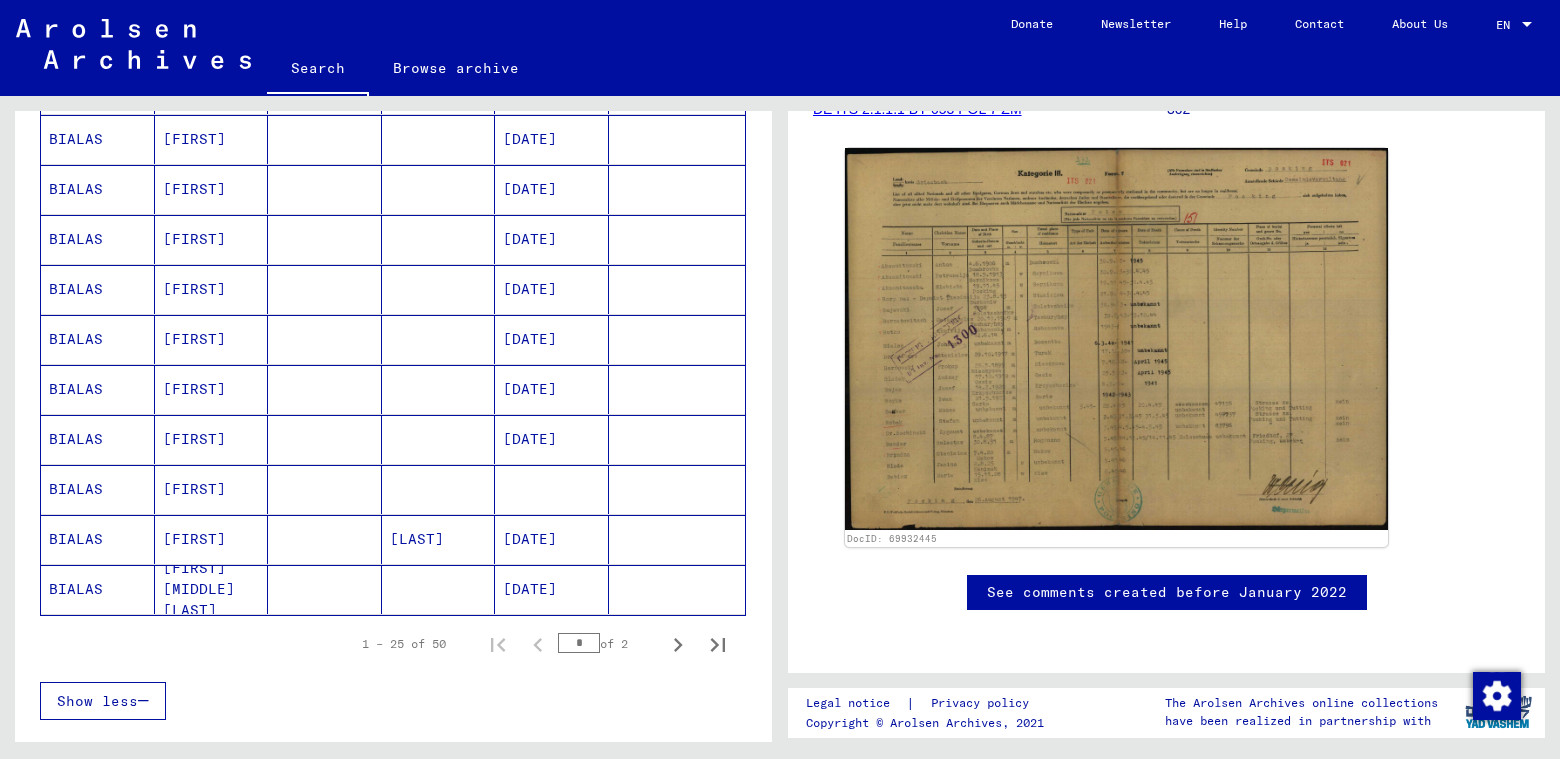 scroll, scrollTop: 1100, scrollLeft: 0, axis: vertical 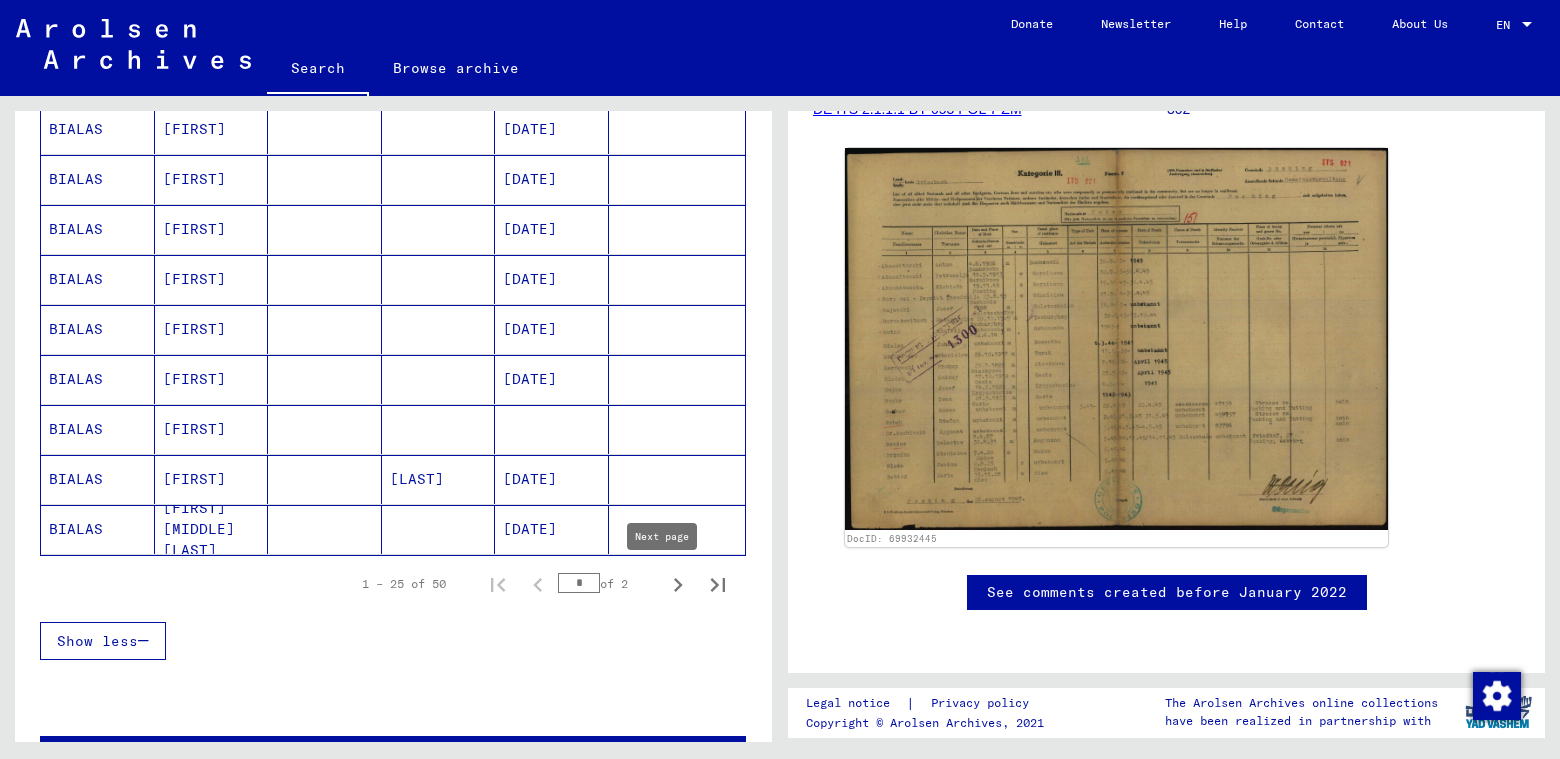 click 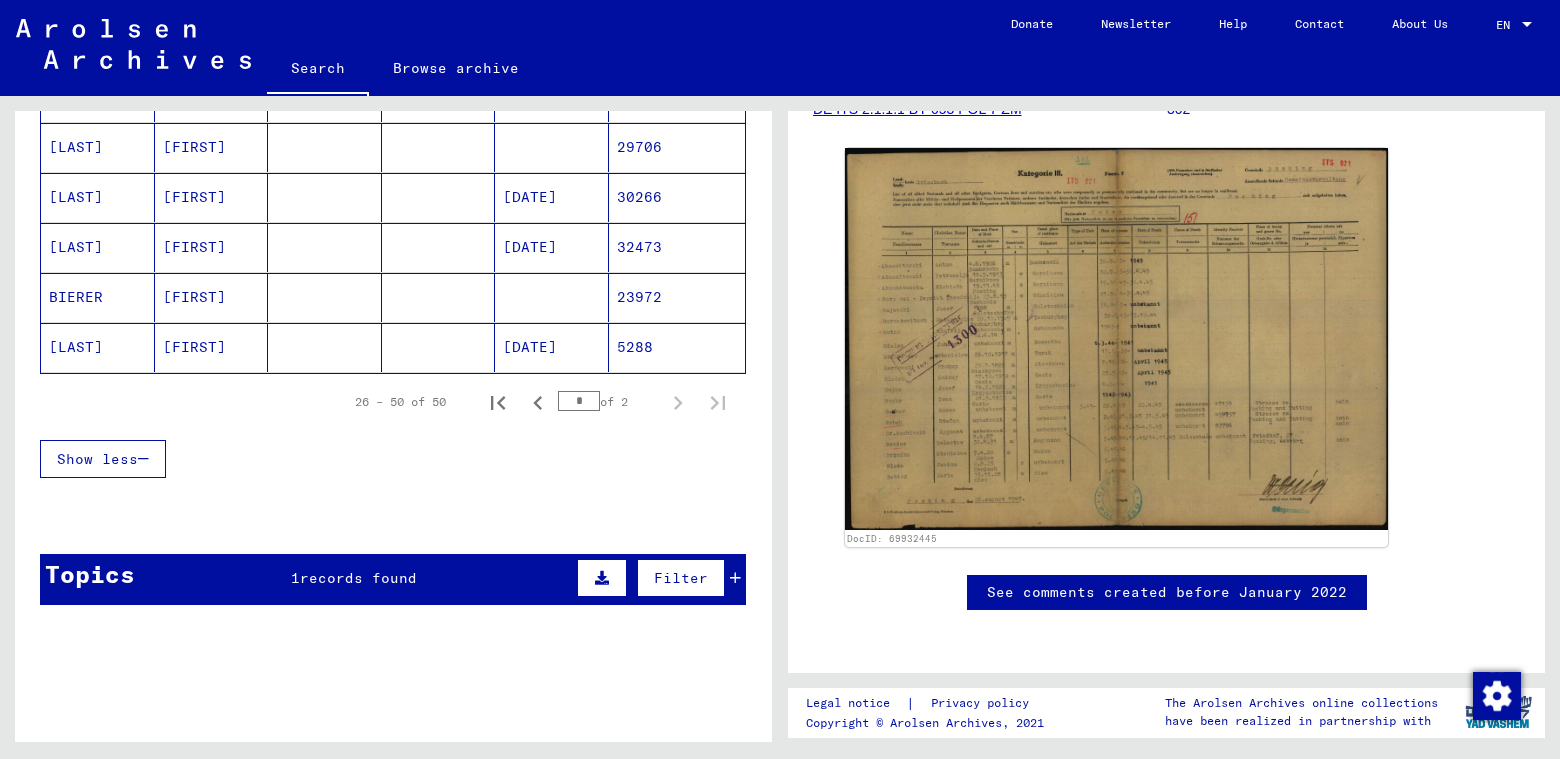scroll, scrollTop: 1317, scrollLeft: 0, axis: vertical 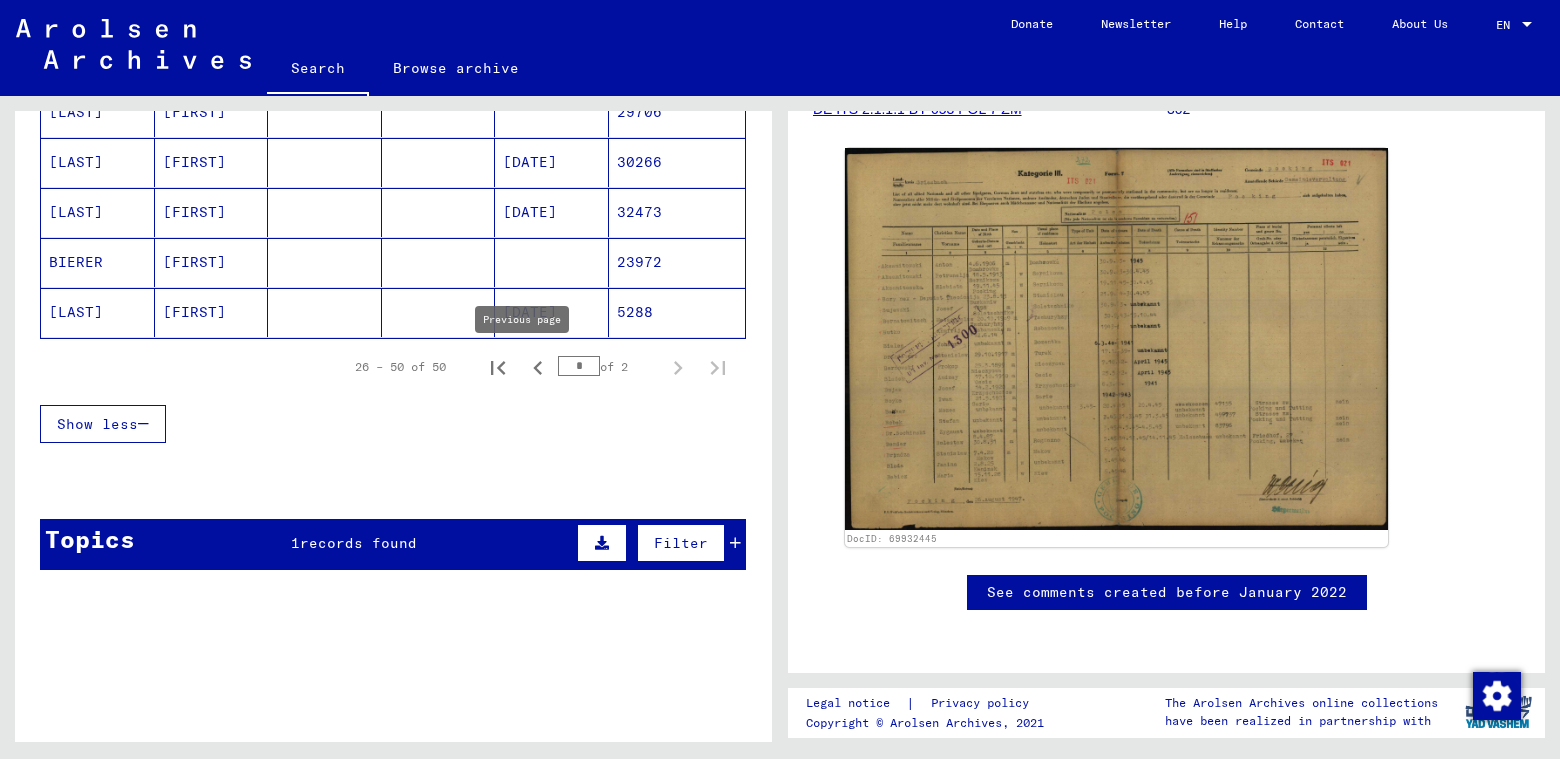 click 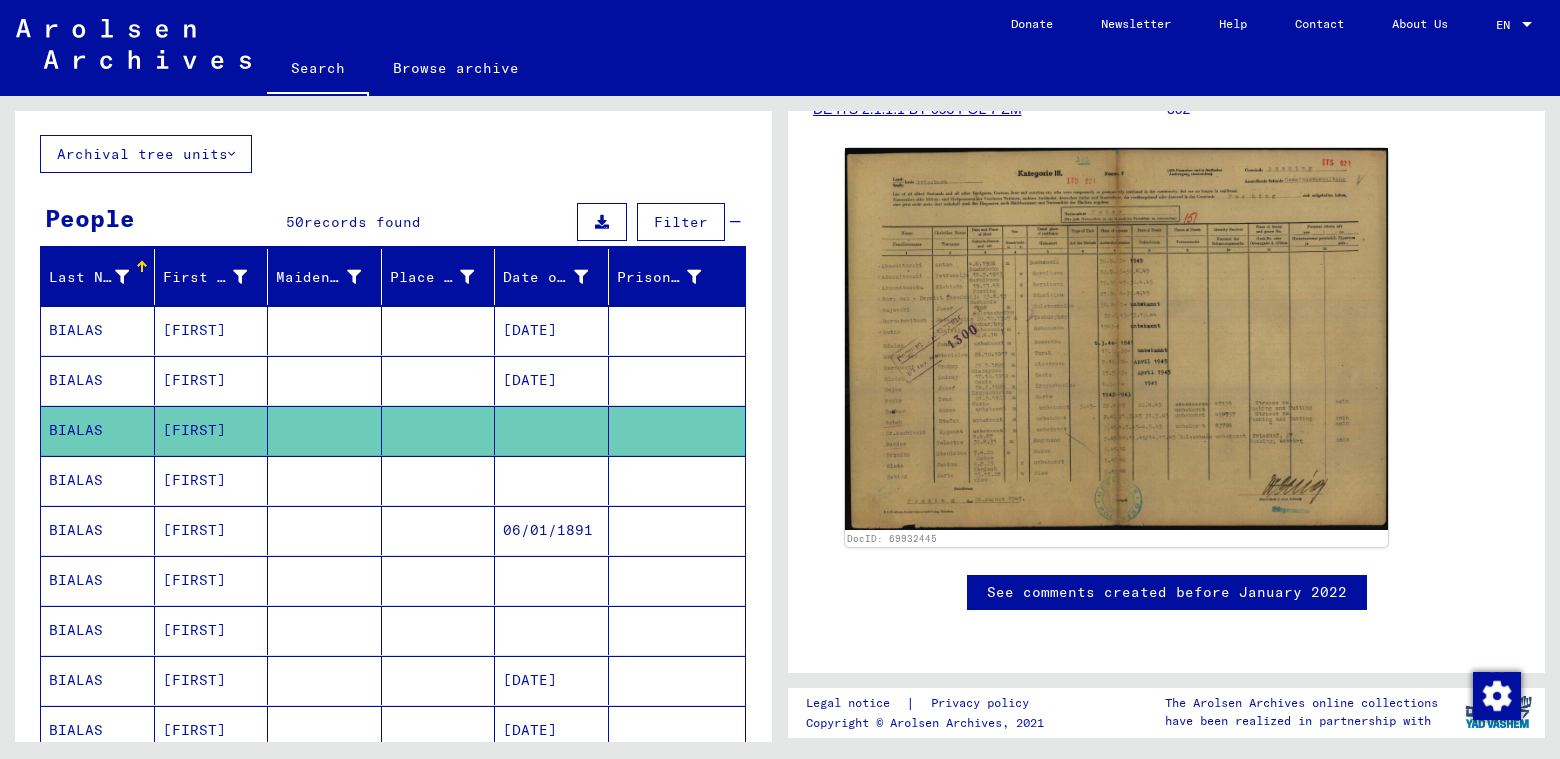 scroll, scrollTop: 100, scrollLeft: 0, axis: vertical 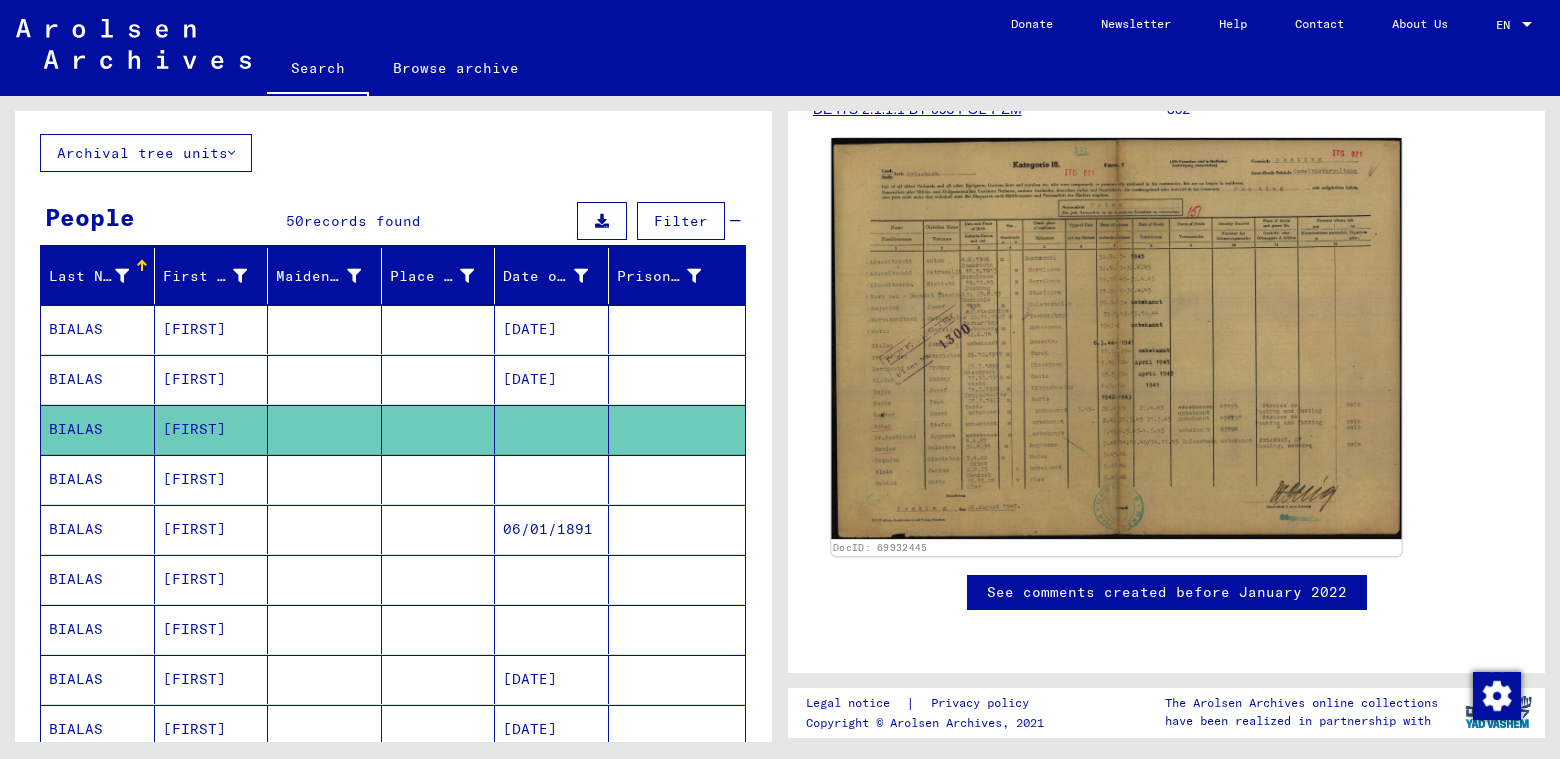 click 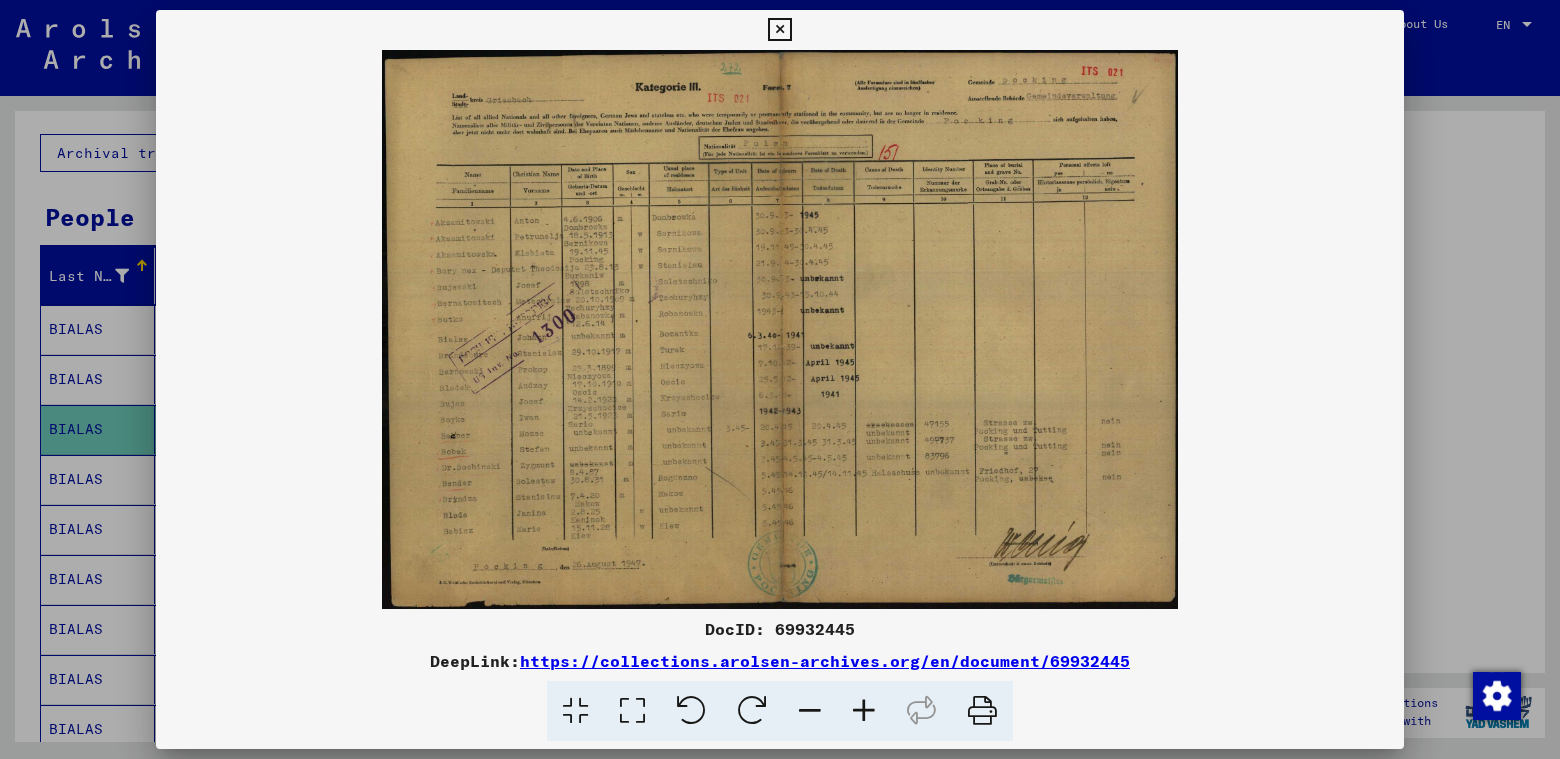 click at bounding box center (864, 711) 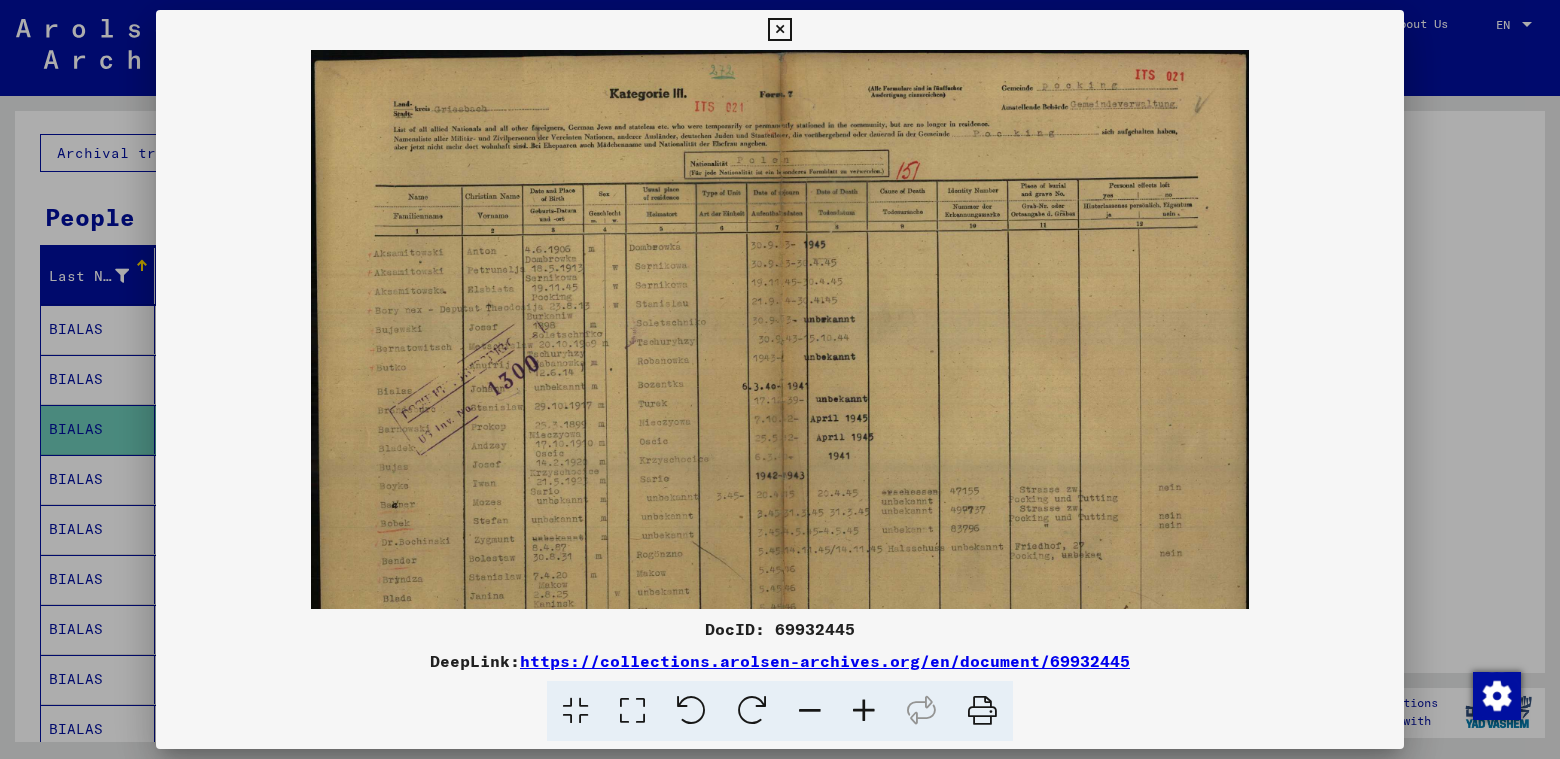click at bounding box center [864, 711] 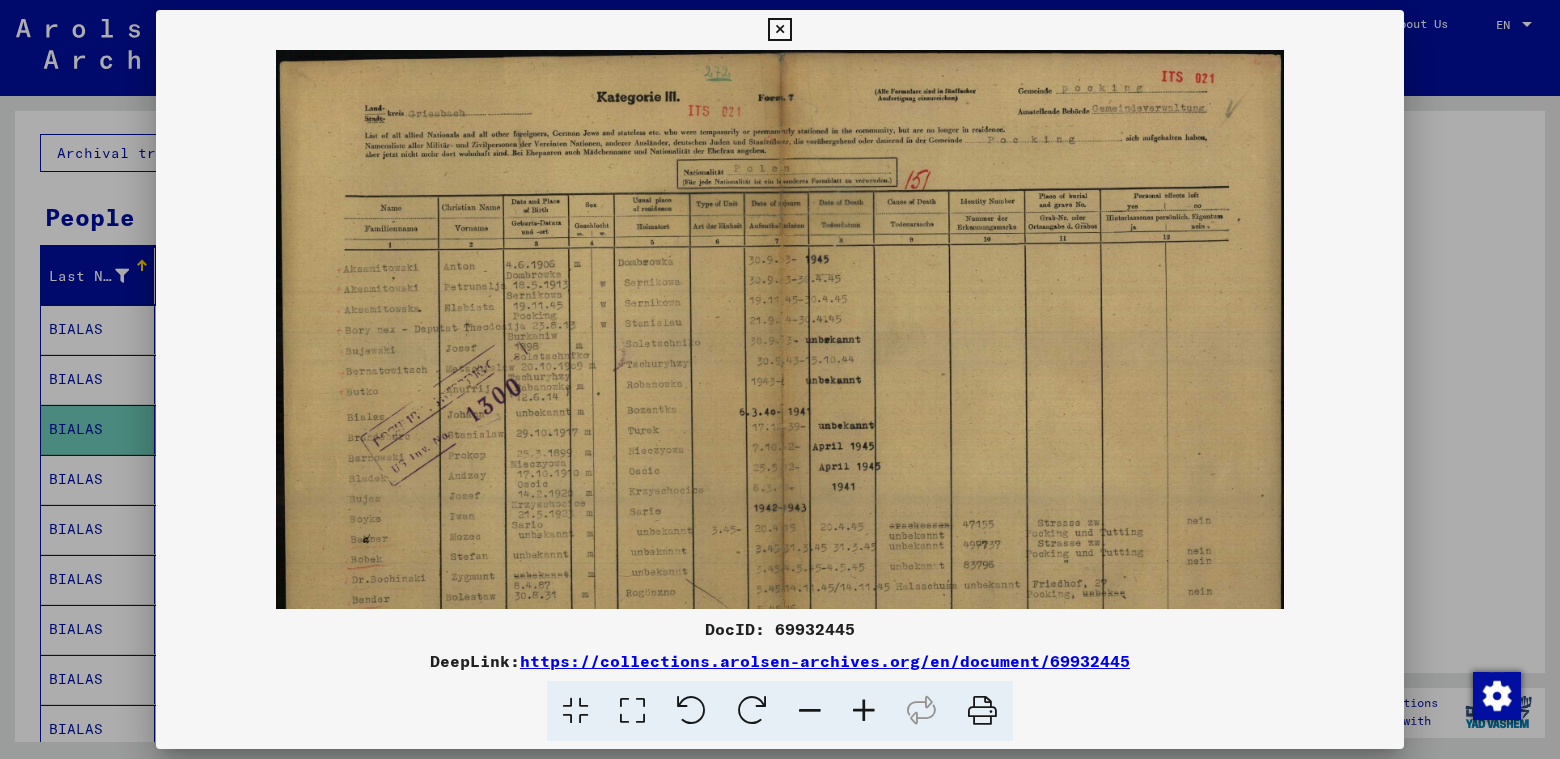 click at bounding box center [864, 711] 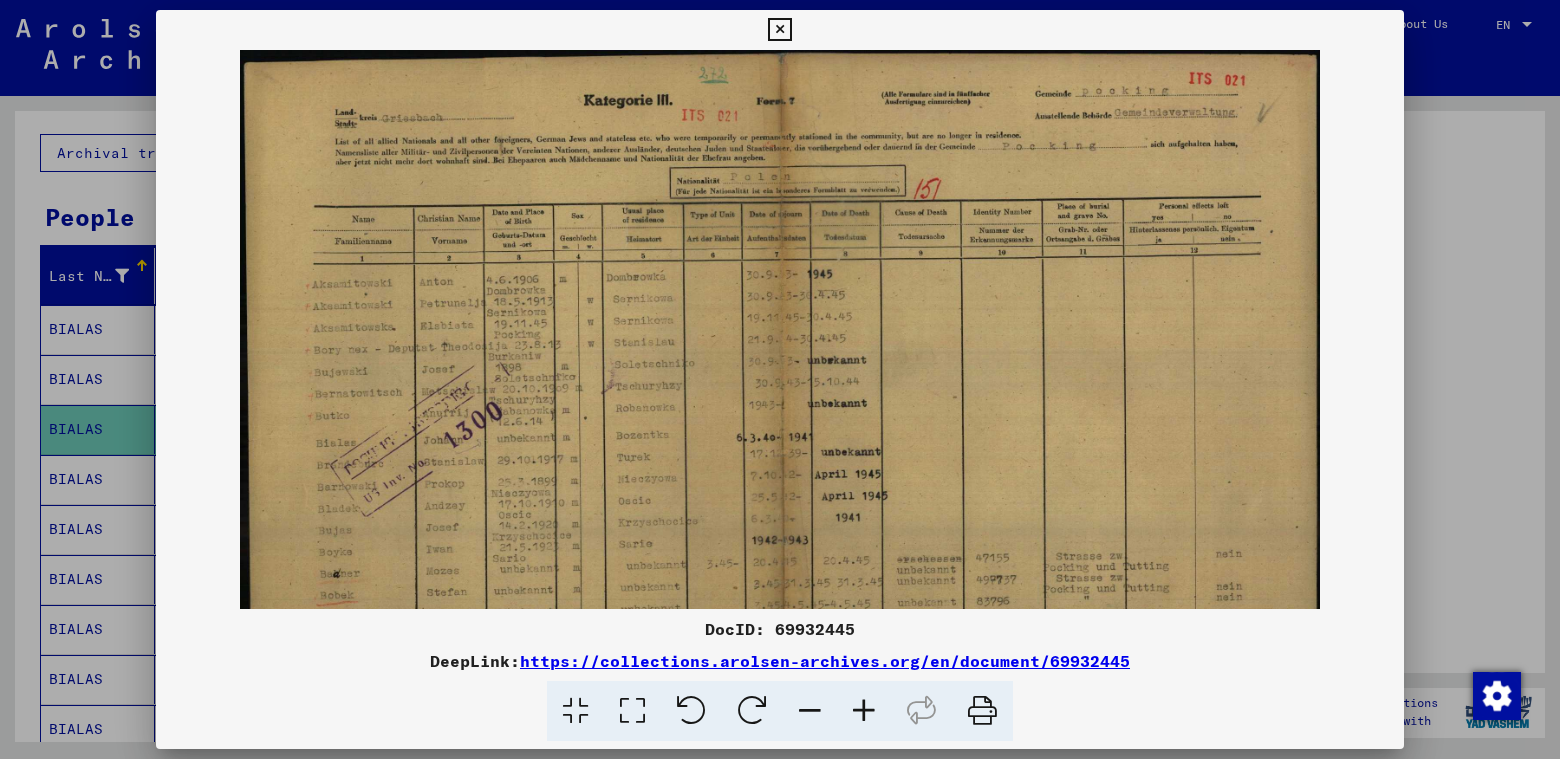 click at bounding box center [779, 30] 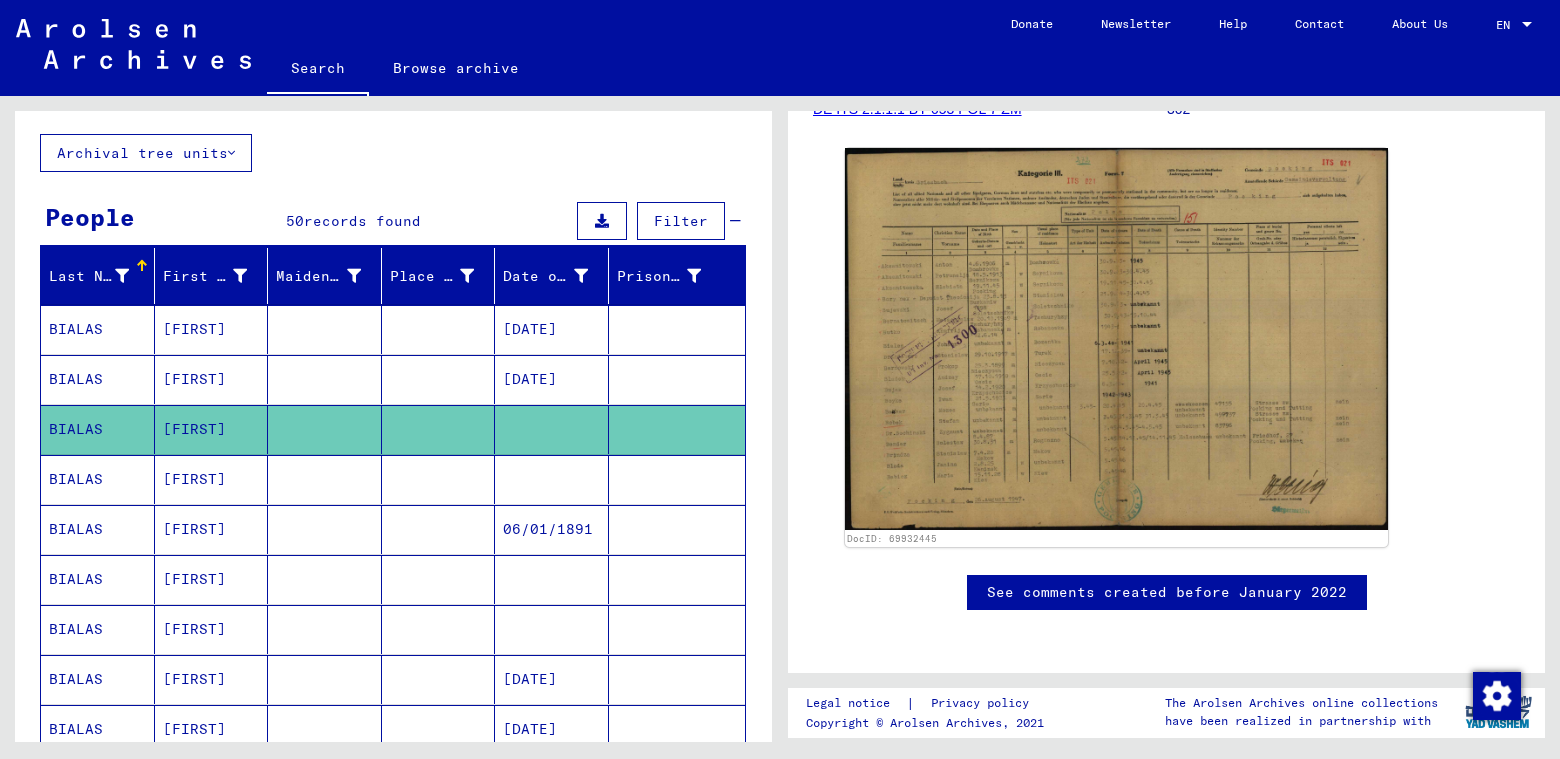 click at bounding box center [439, 529] 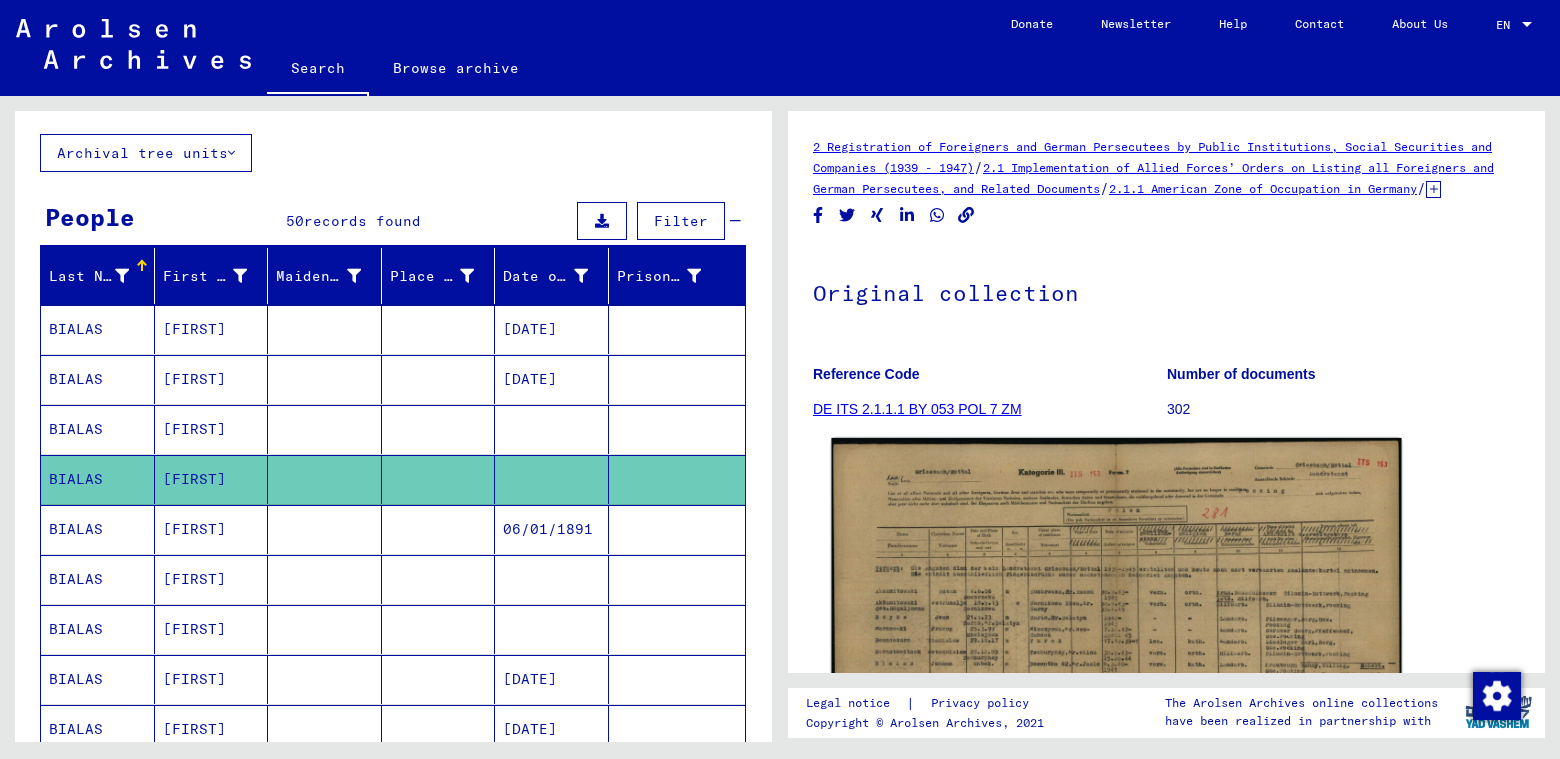 scroll, scrollTop: 0, scrollLeft: 0, axis: both 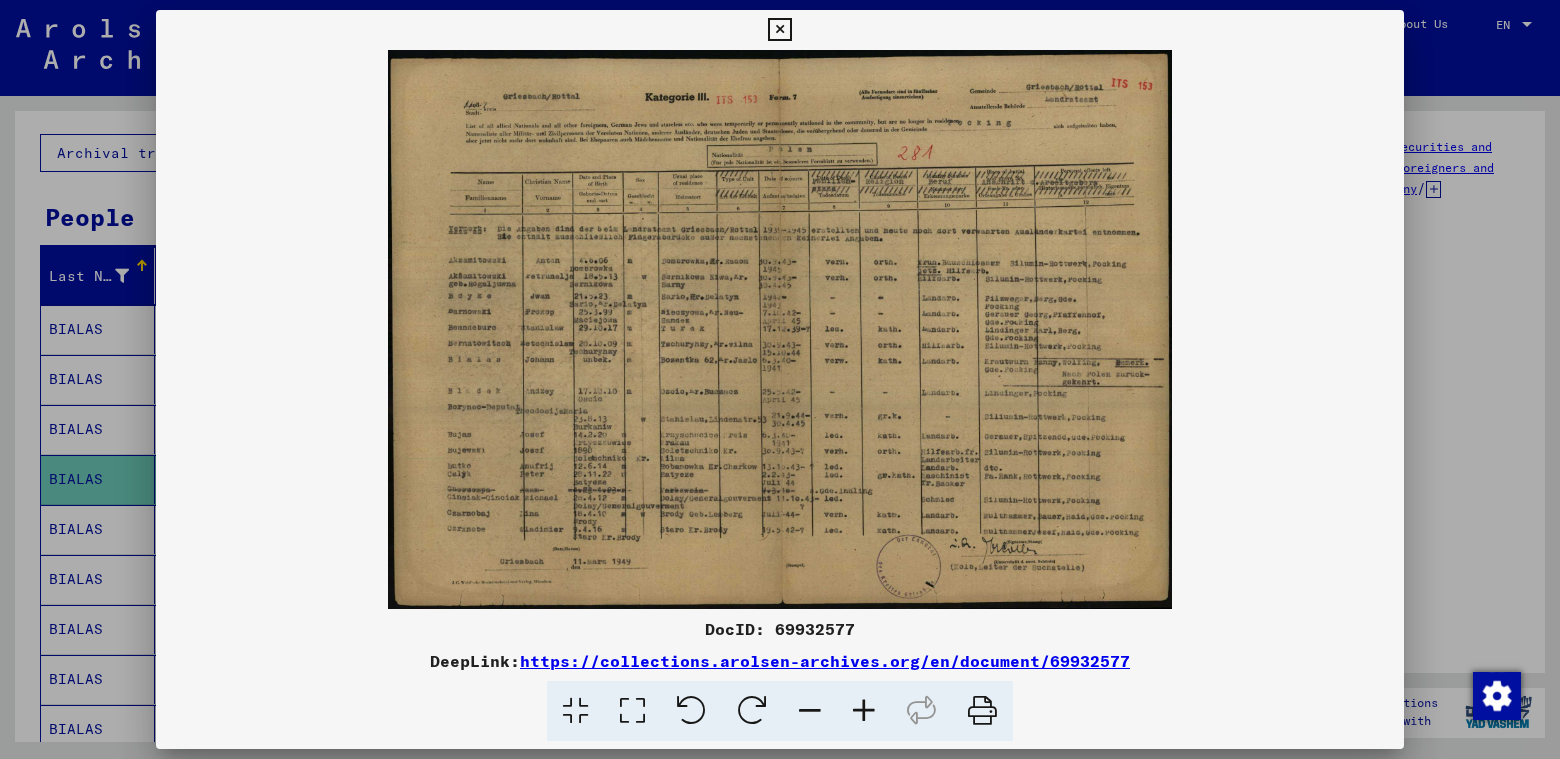 click at bounding box center (864, 711) 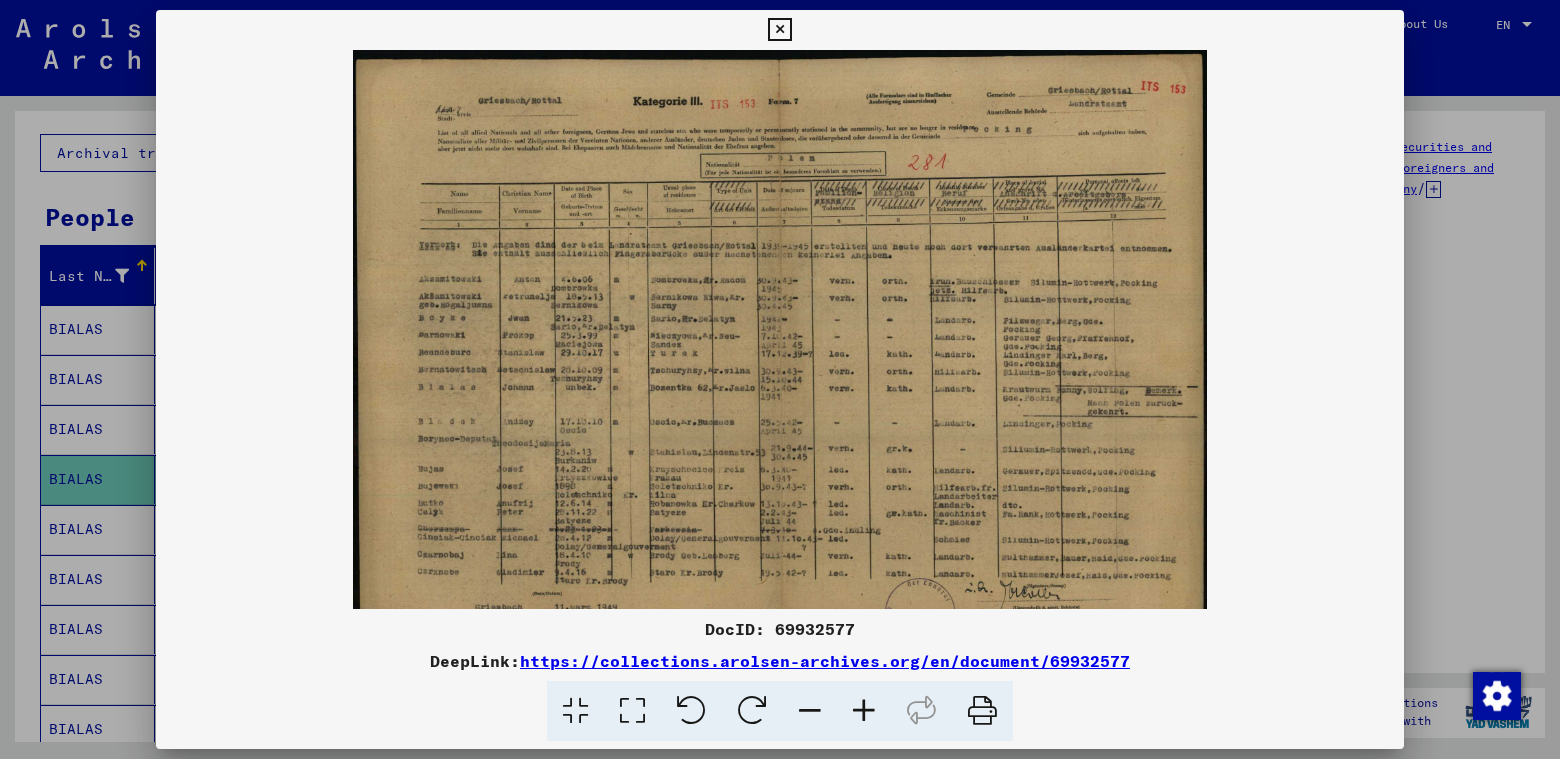 click at bounding box center [864, 711] 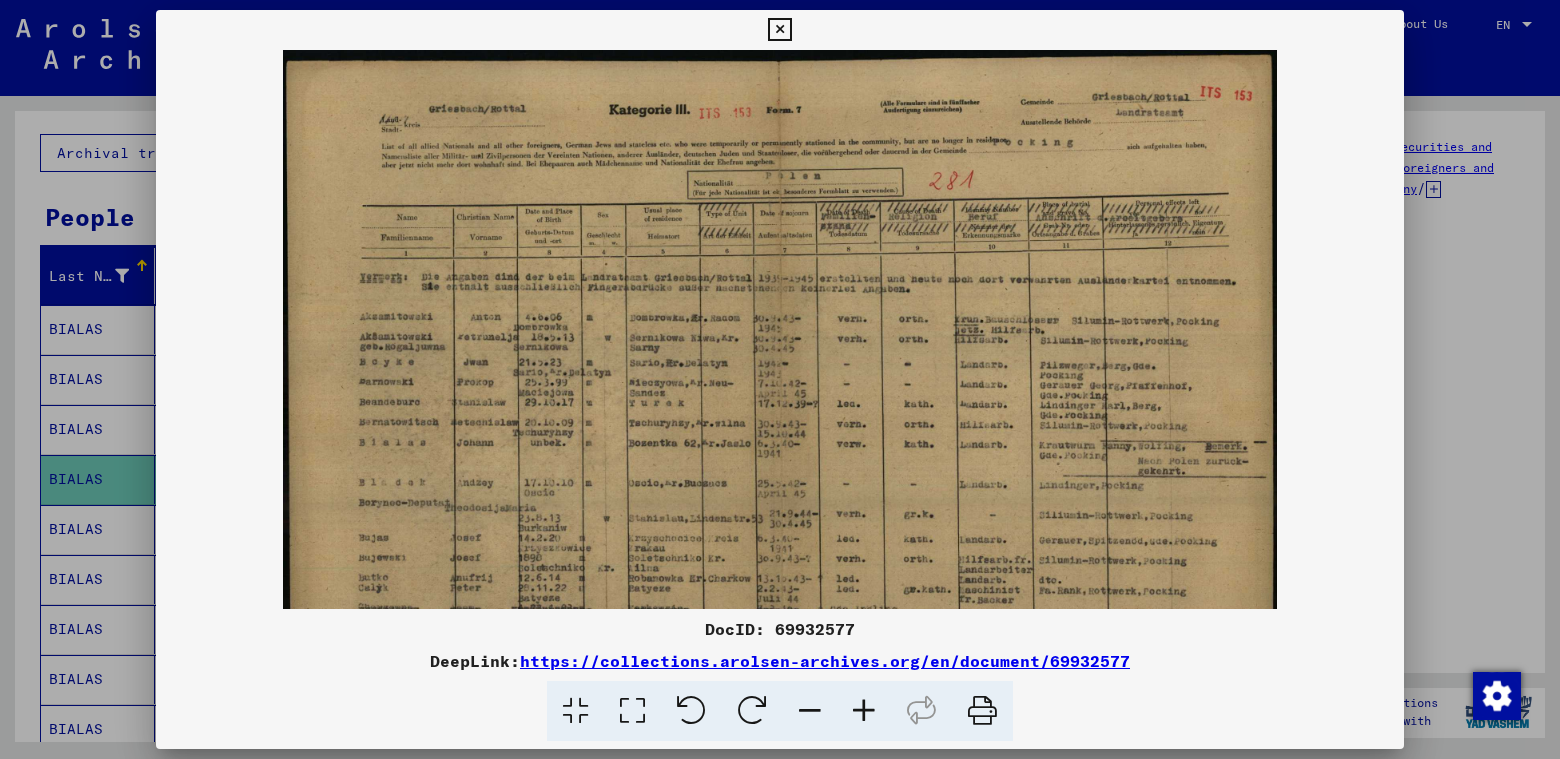 click at bounding box center (779, 30) 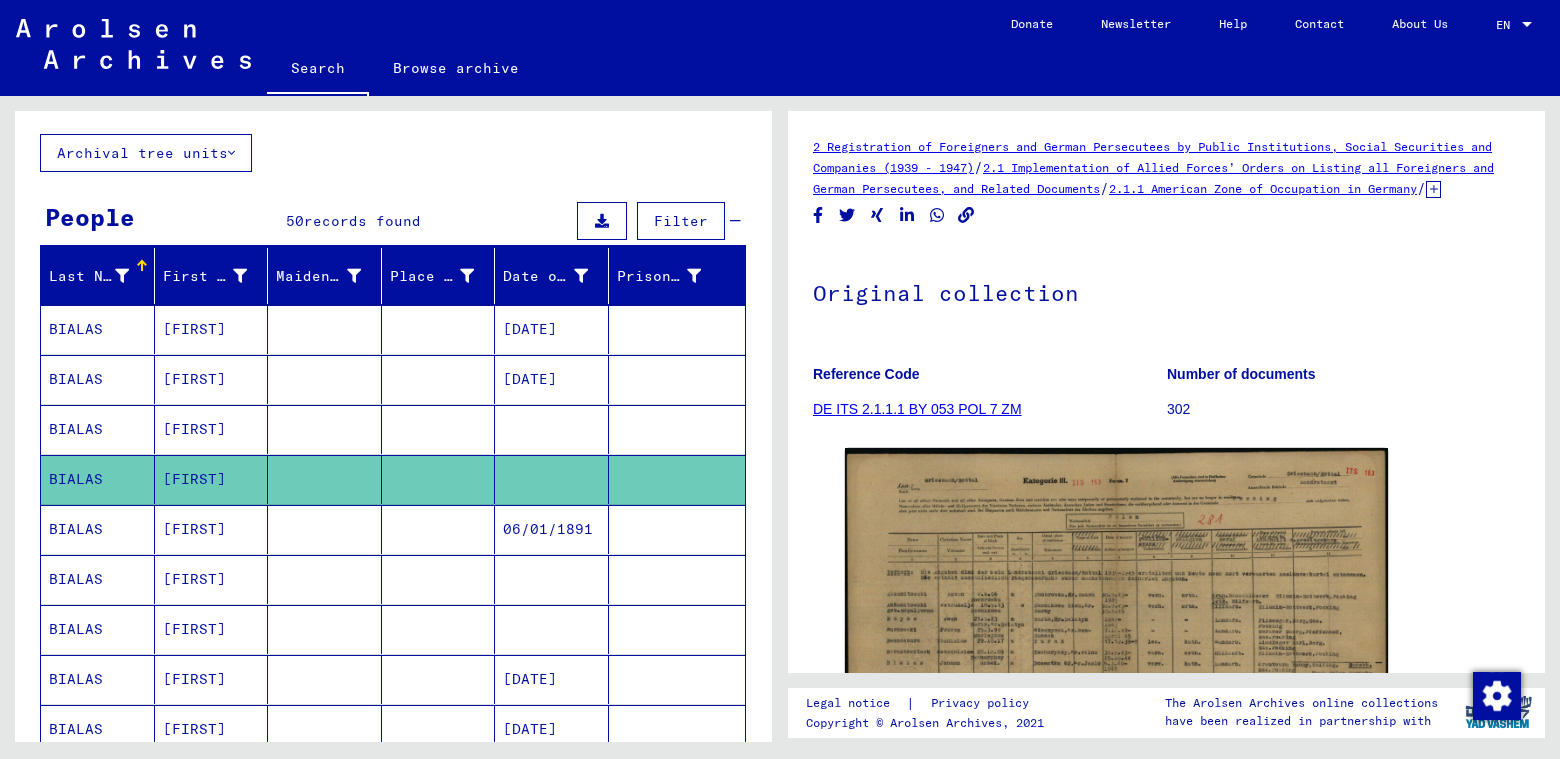 scroll, scrollTop: 400, scrollLeft: 0, axis: vertical 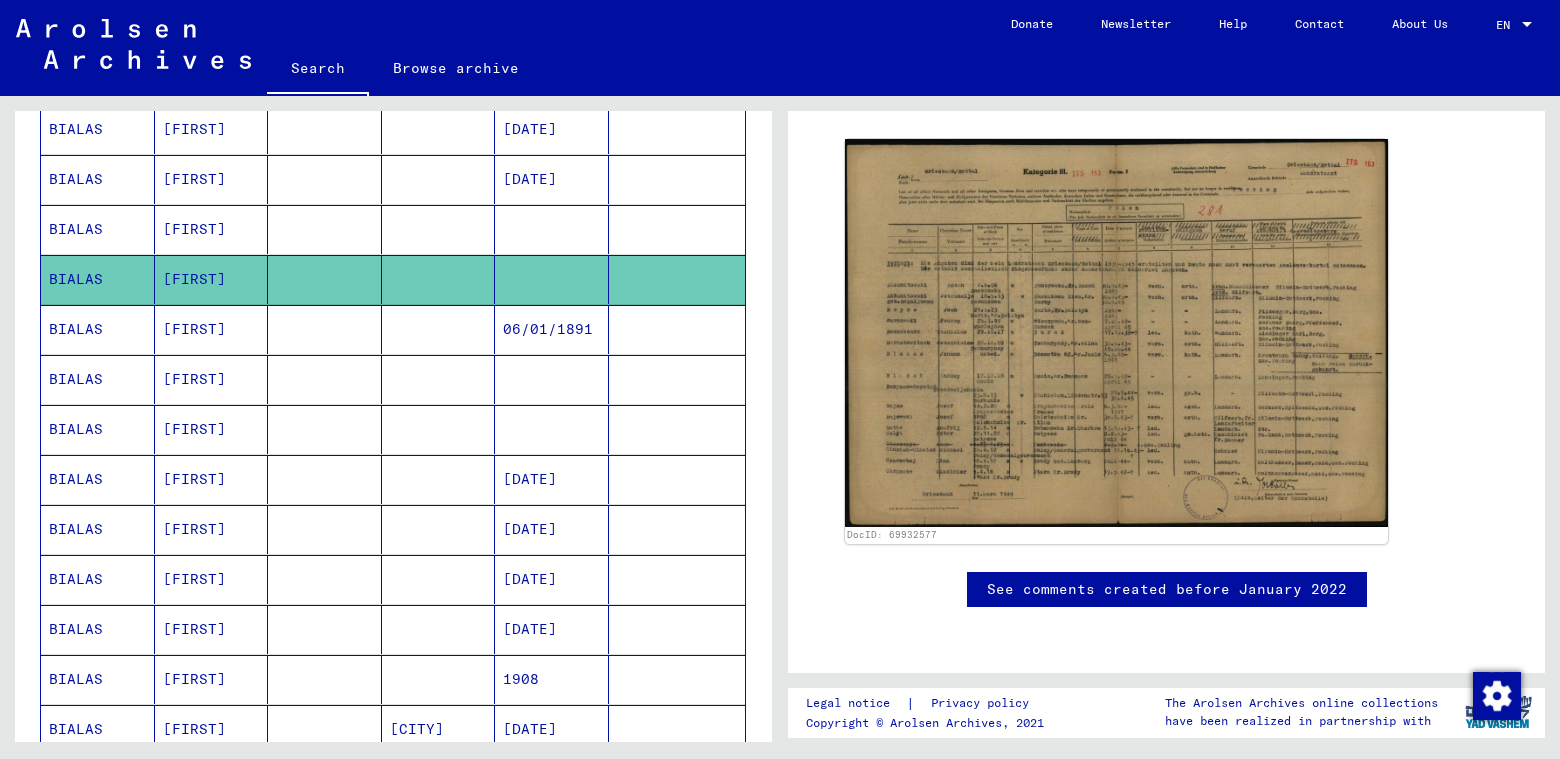 click at bounding box center (552, 429) 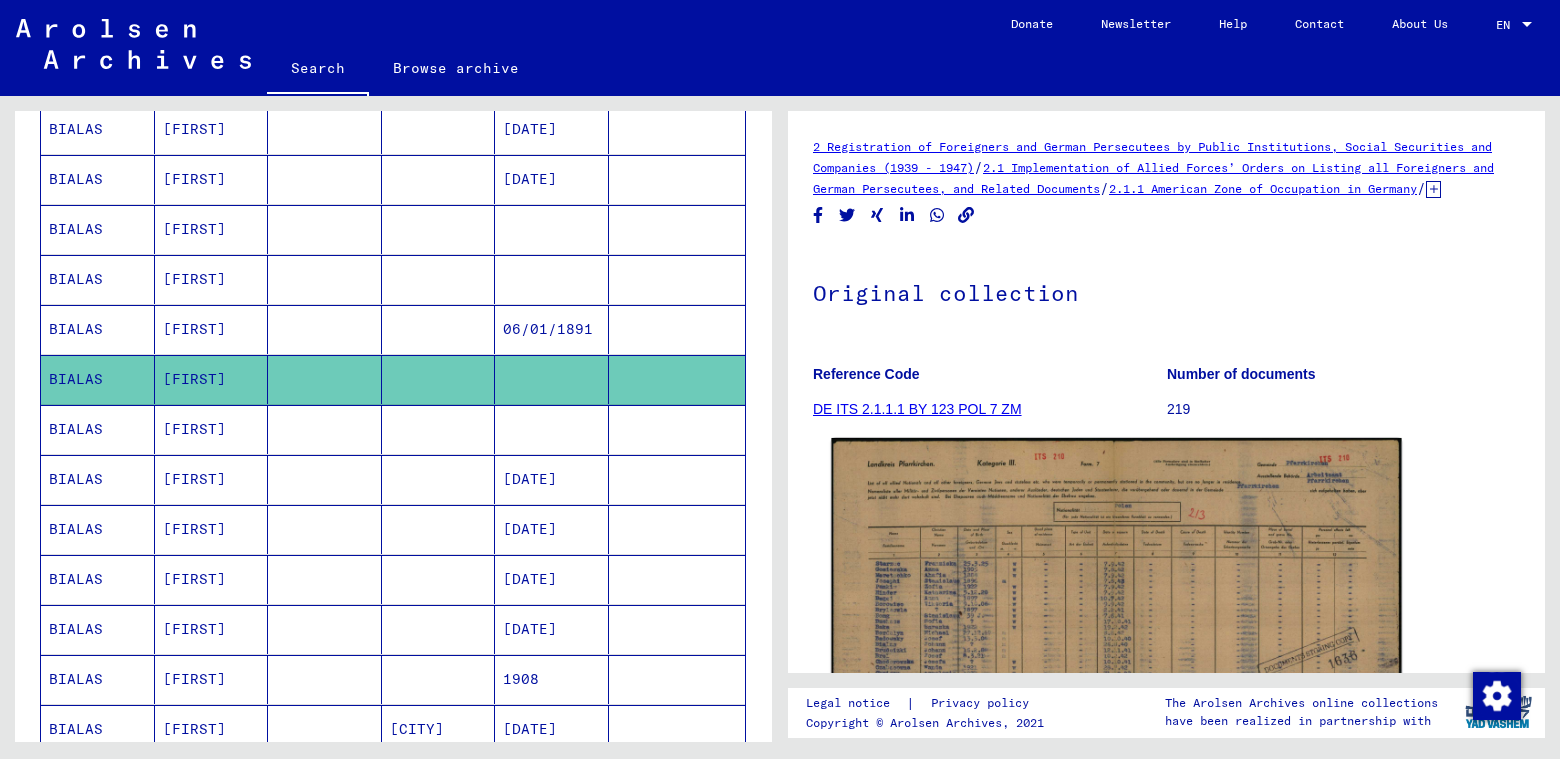 scroll, scrollTop: 0, scrollLeft: 0, axis: both 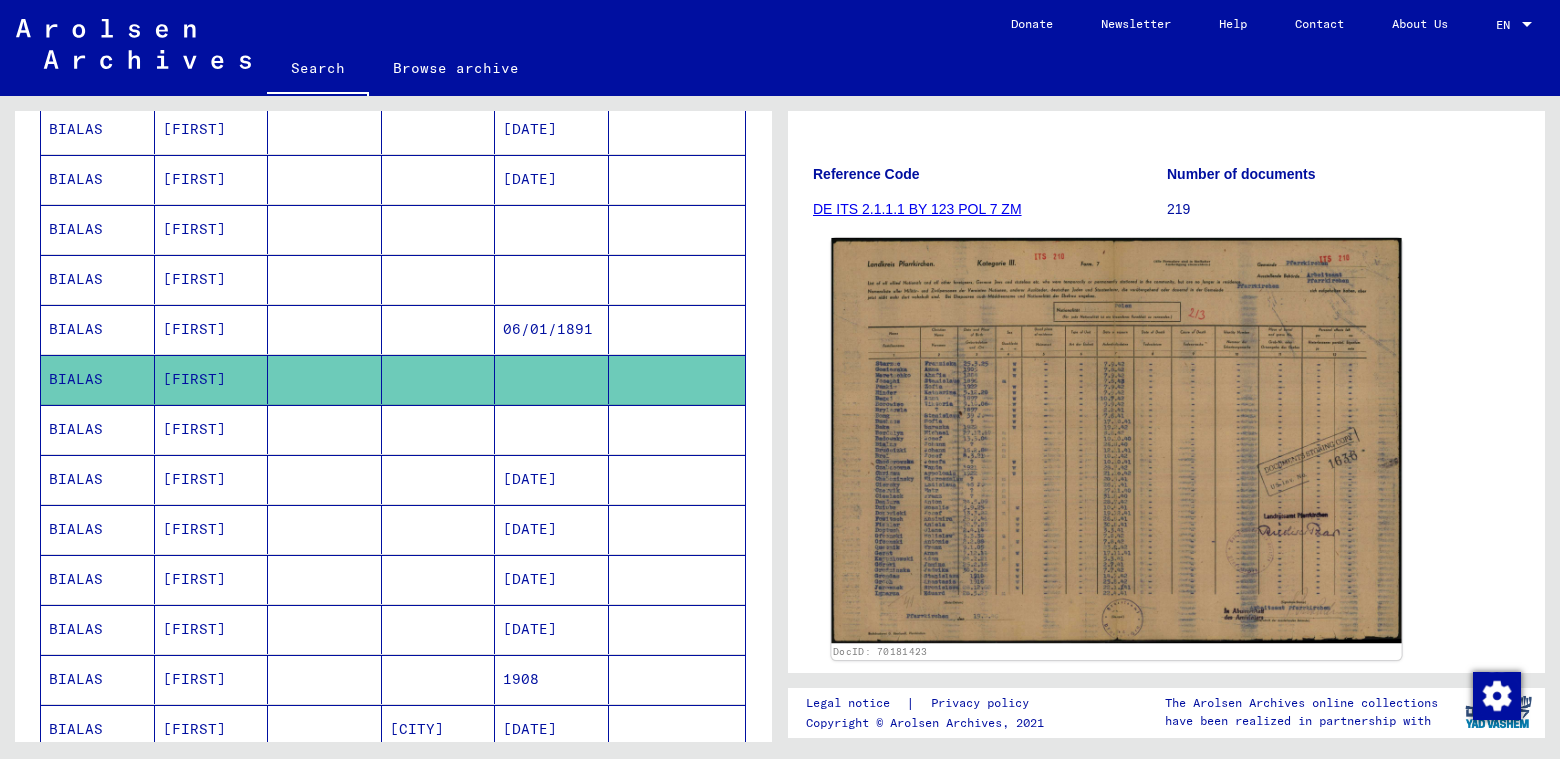 click 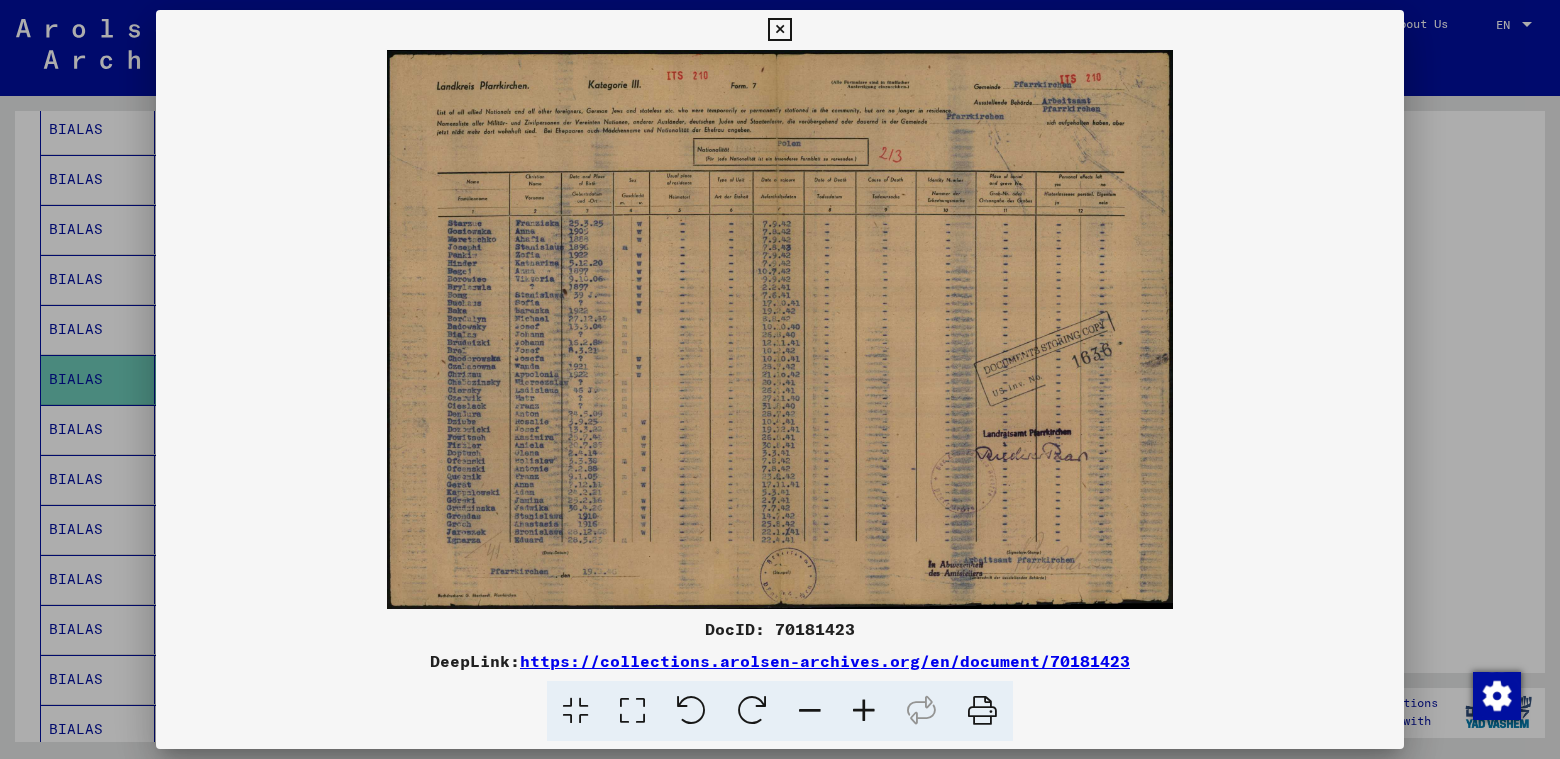 click at bounding box center (779, 30) 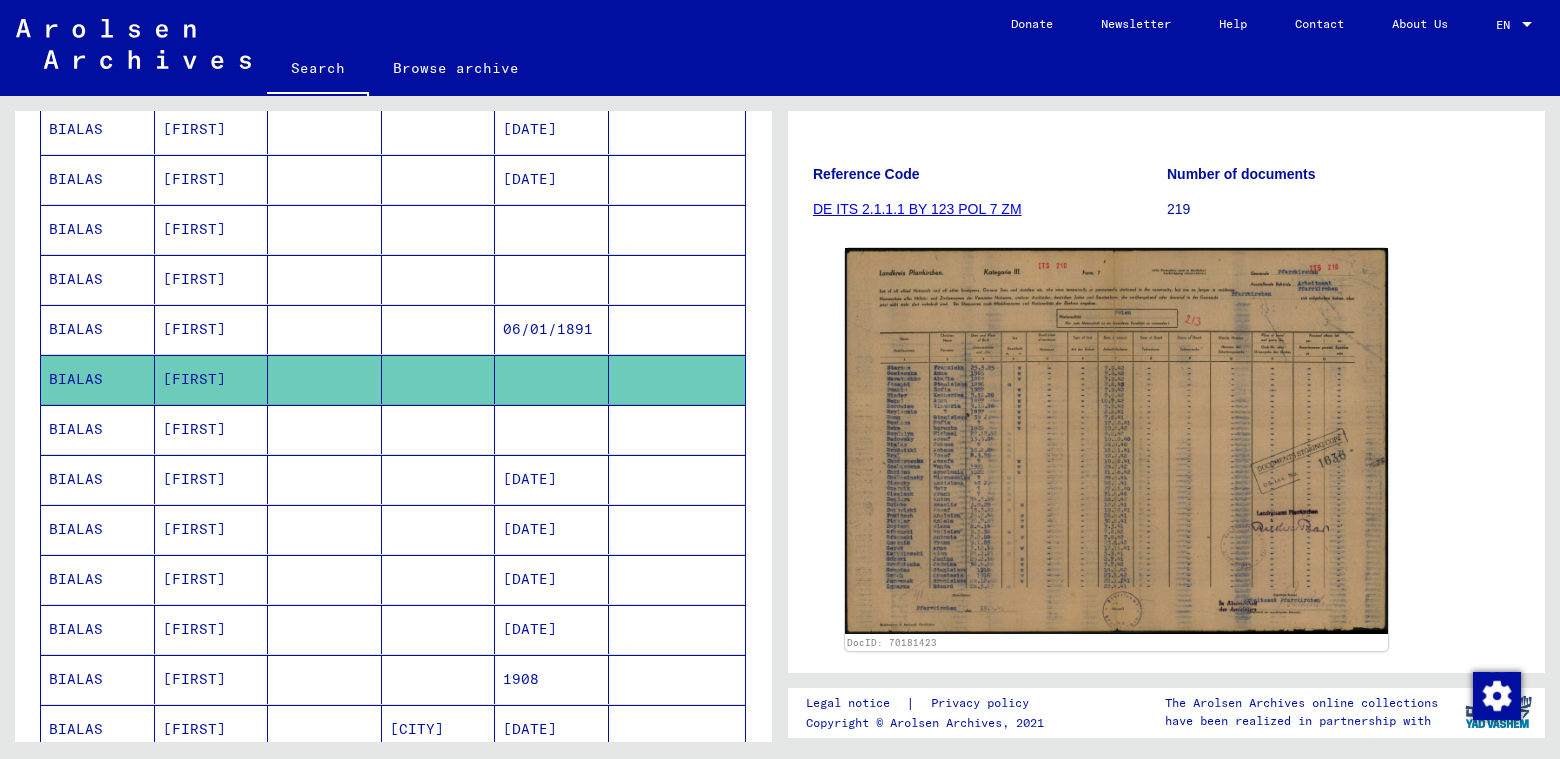 click at bounding box center [439, 479] 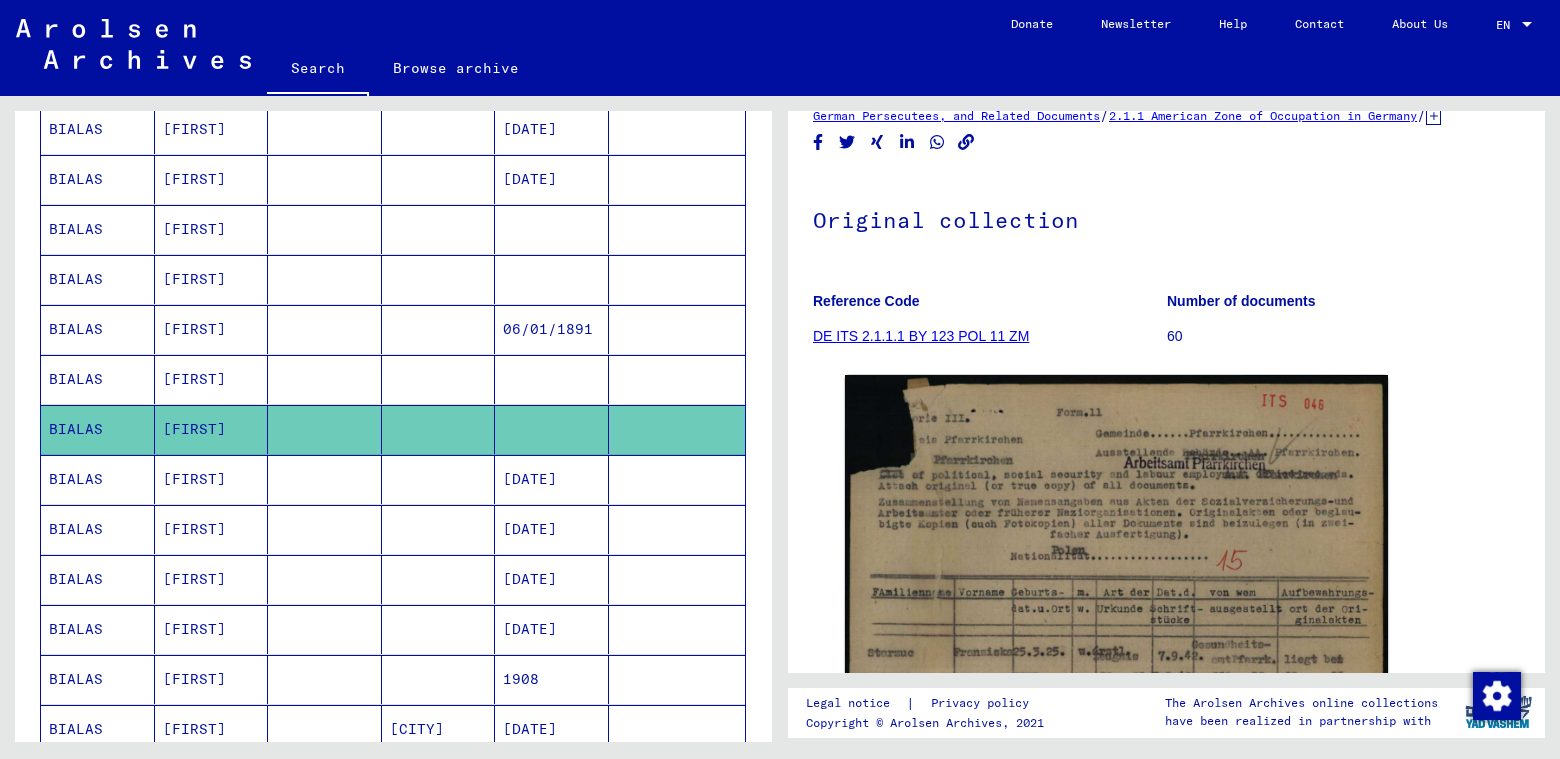 scroll, scrollTop: 255, scrollLeft: 0, axis: vertical 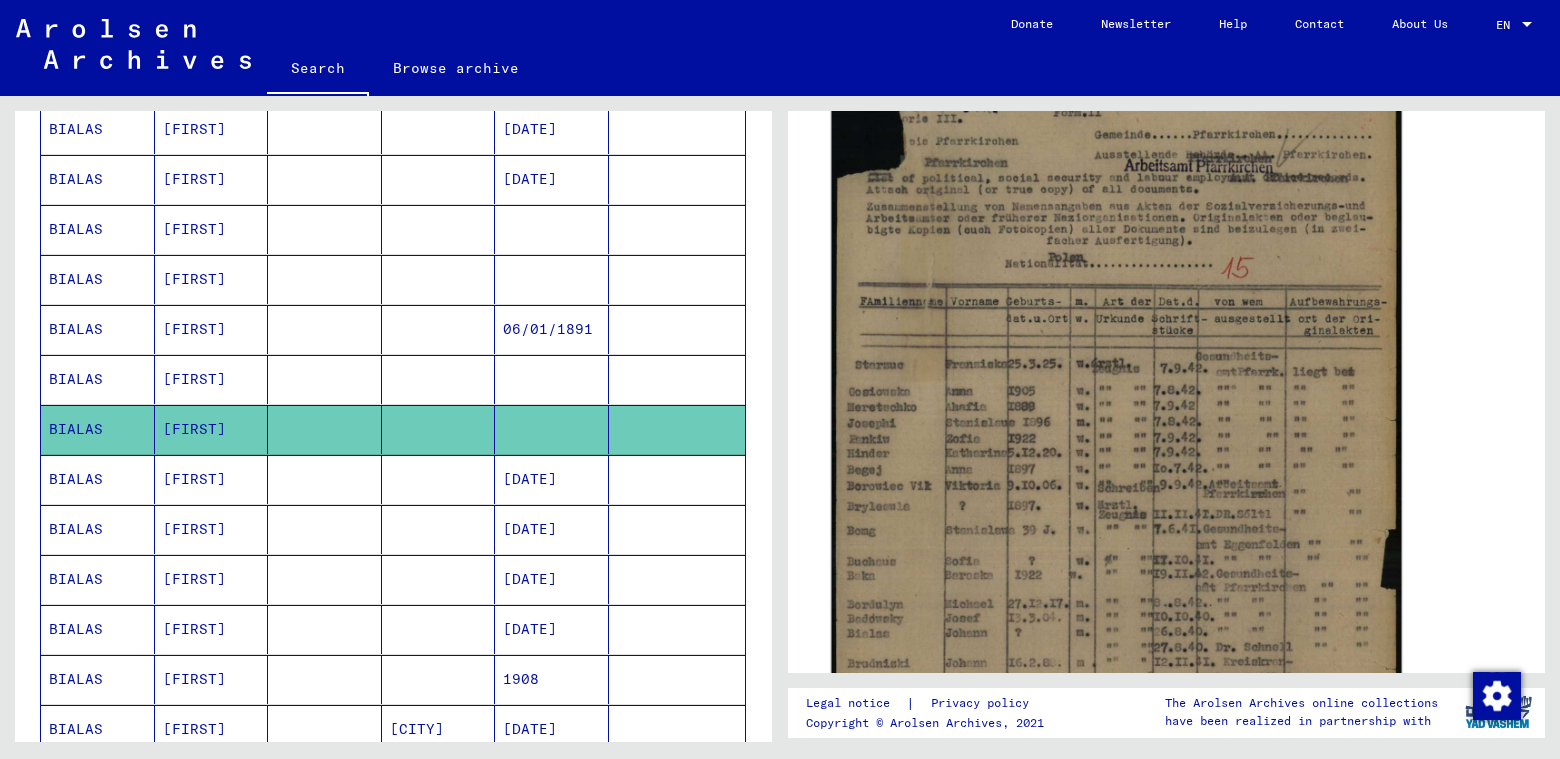 click 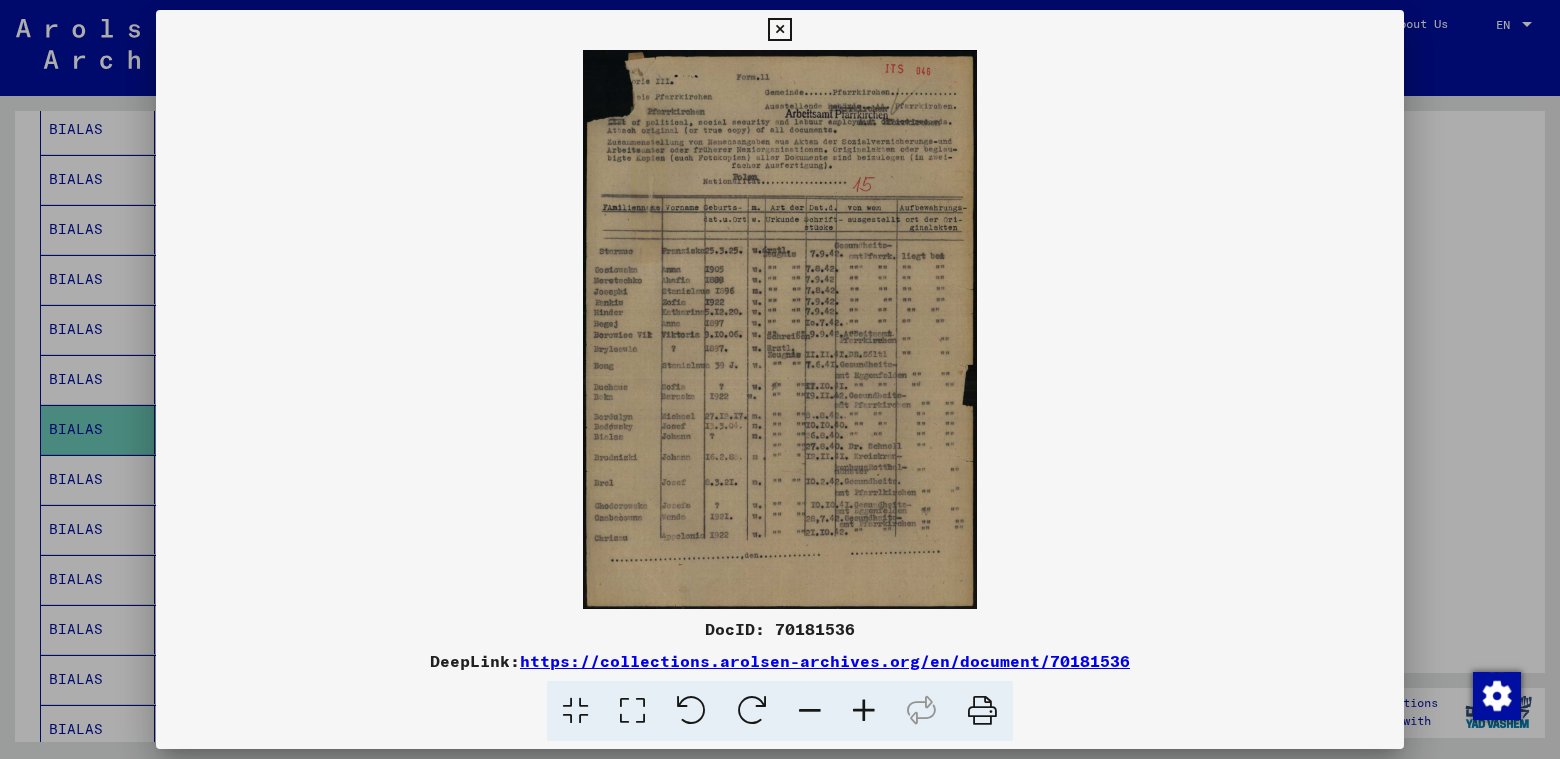 click at bounding box center (780, 329) 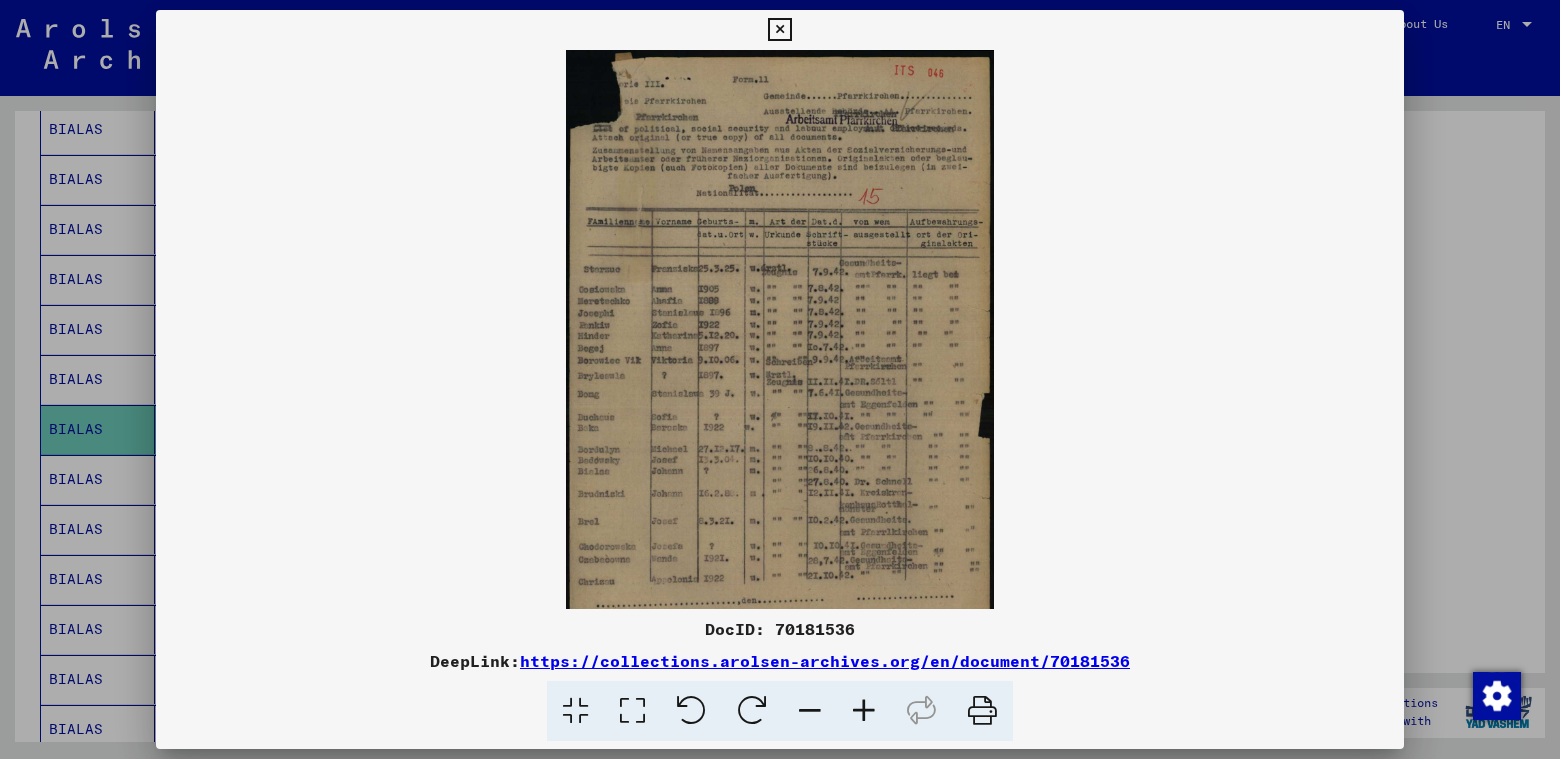 click at bounding box center [864, 711] 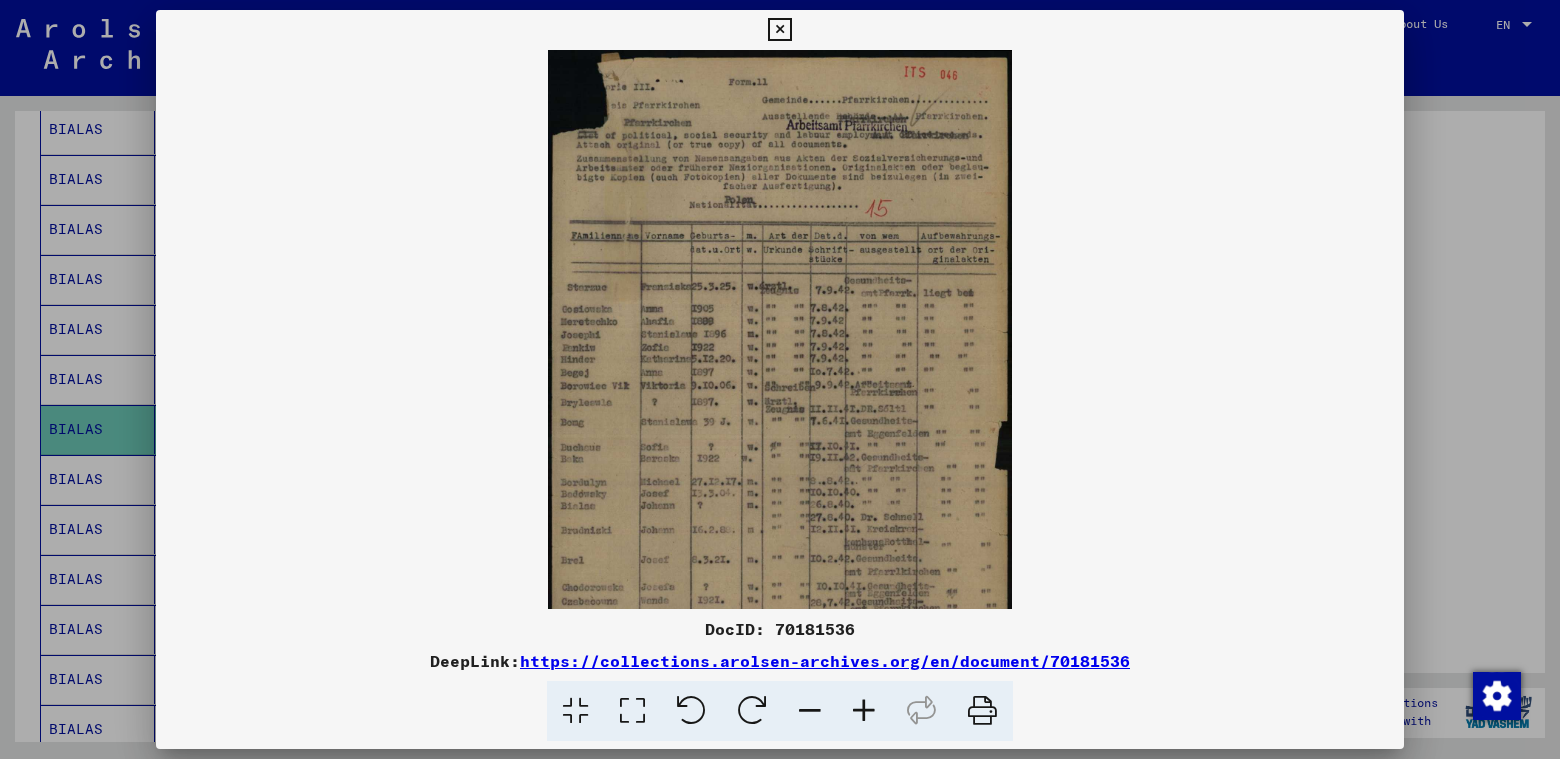 click at bounding box center (864, 711) 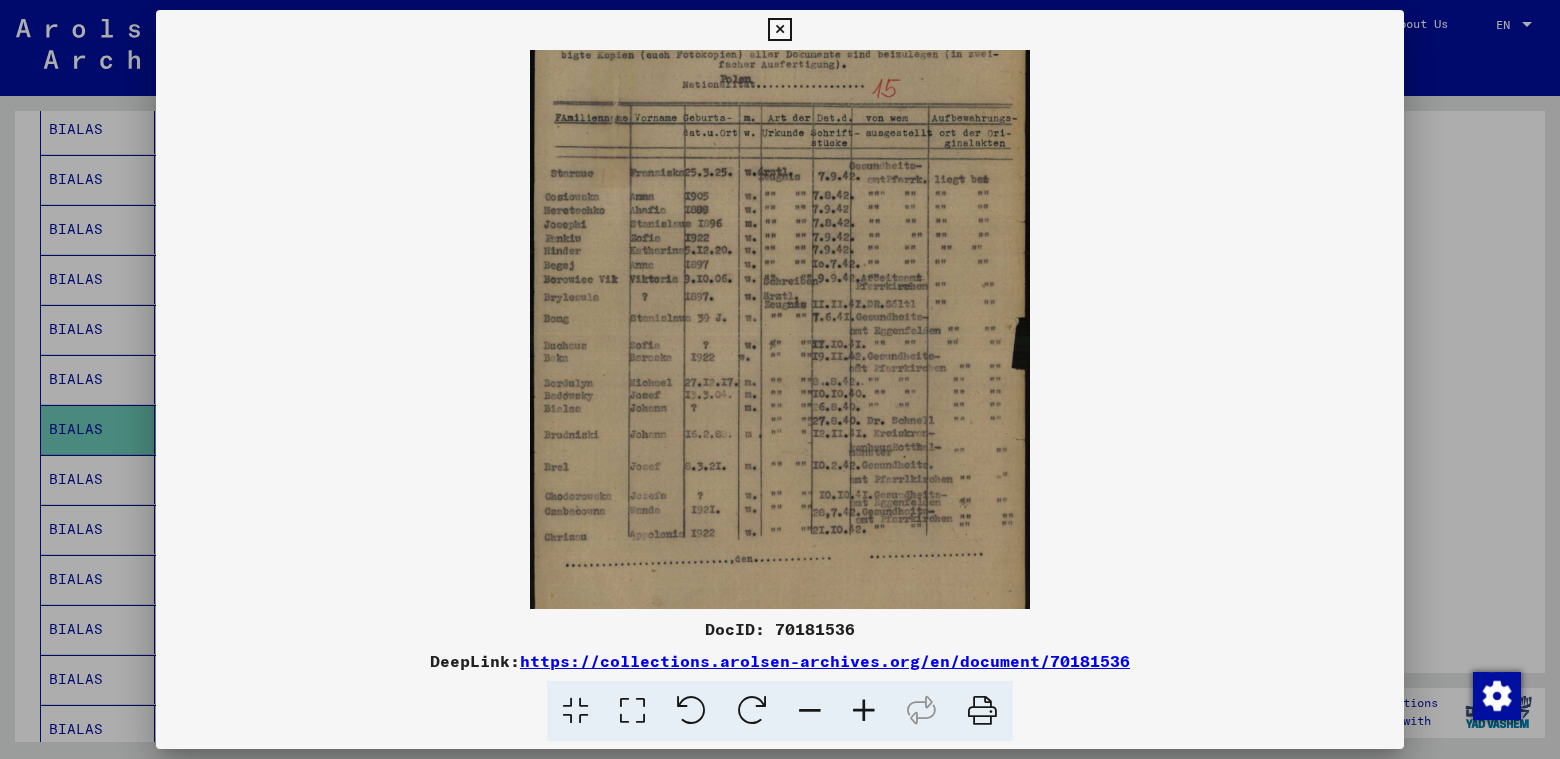 scroll, scrollTop: 150, scrollLeft: 0, axis: vertical 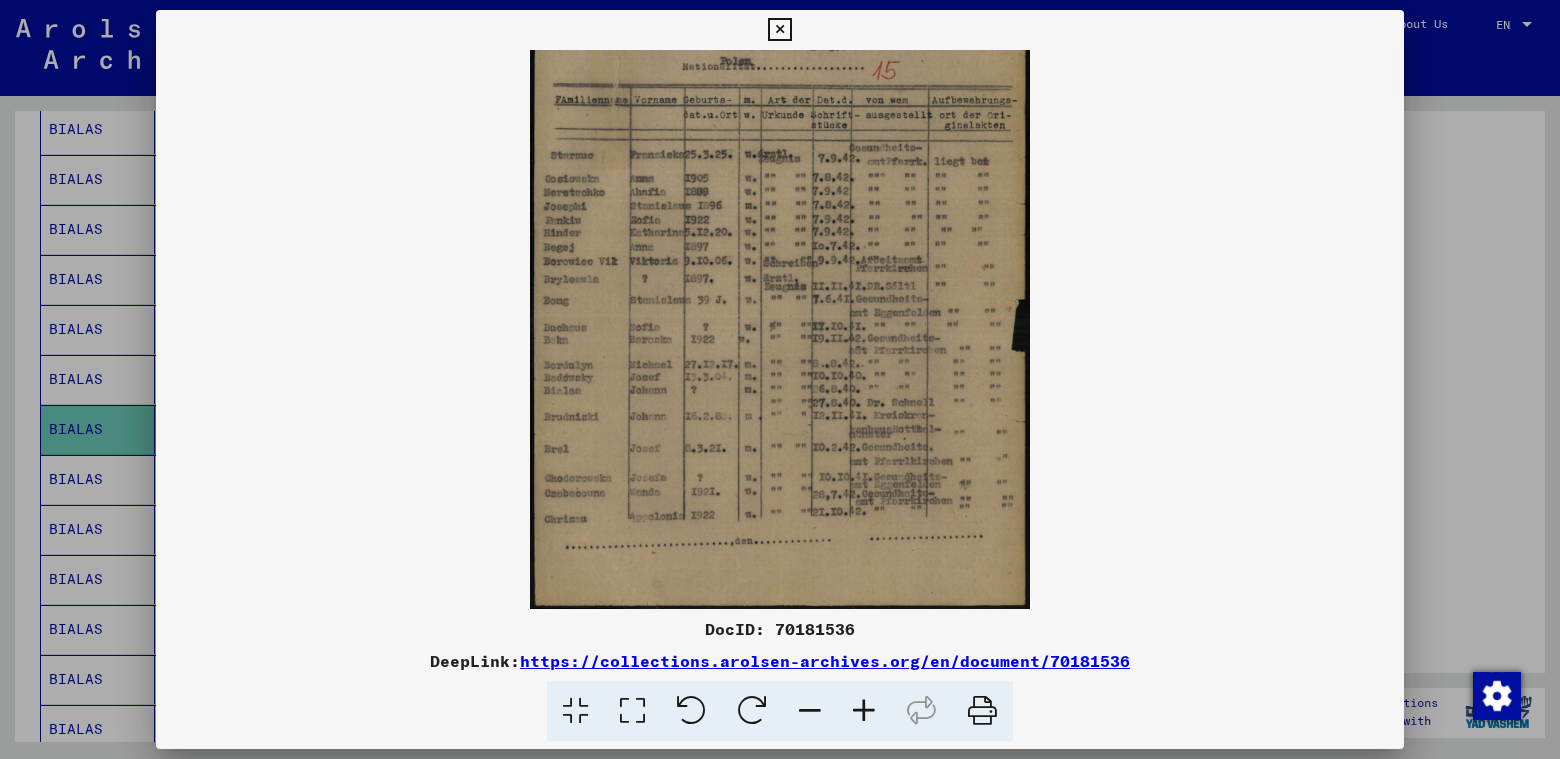 drag, startPoint x: 616, startPoint y: 389, endPoint x: 636, endPoint y: 218, distance: 172.16562 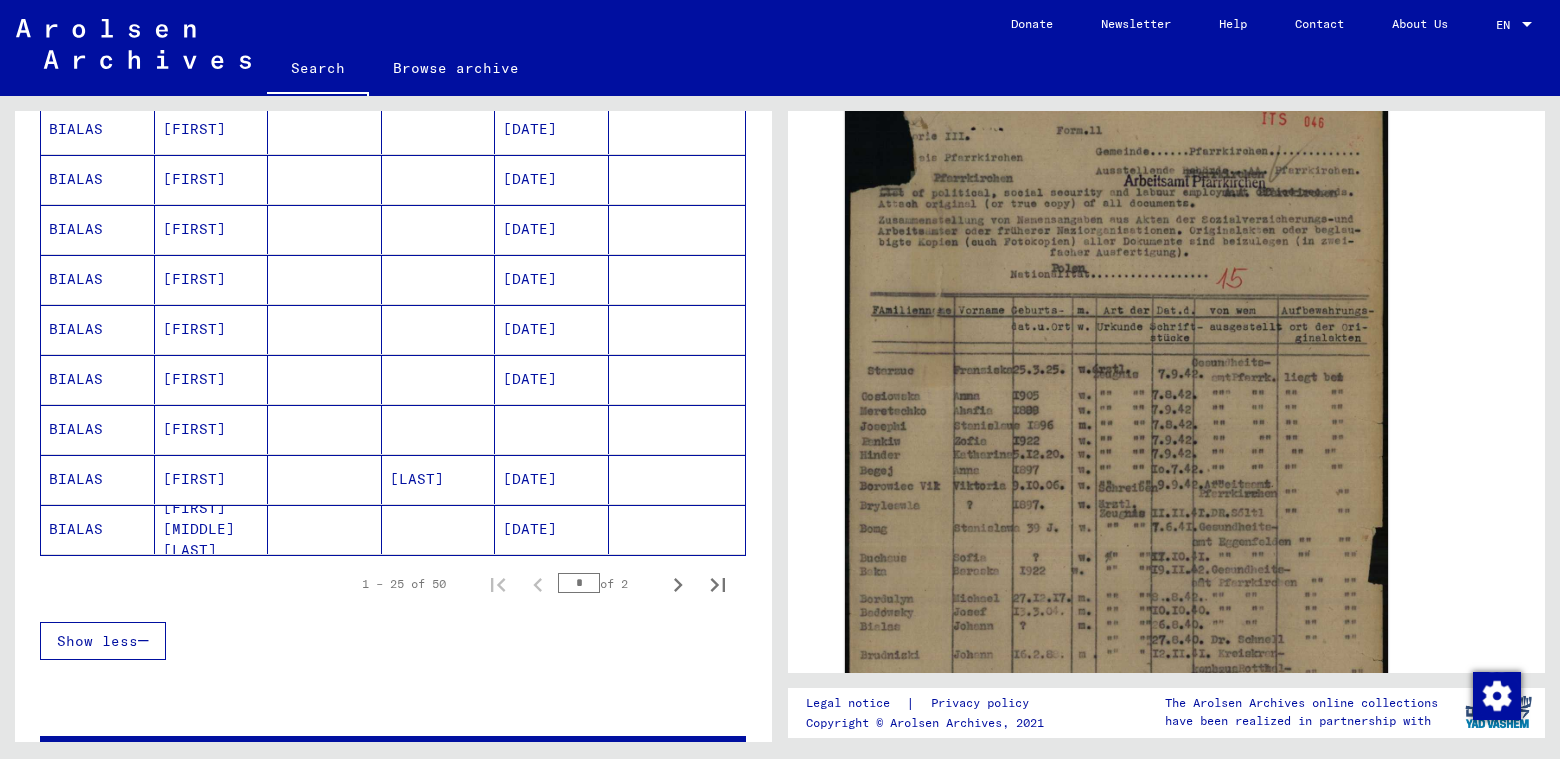 scroll, scrollTop: 1200, scrollLeft: 0, axis: vertical 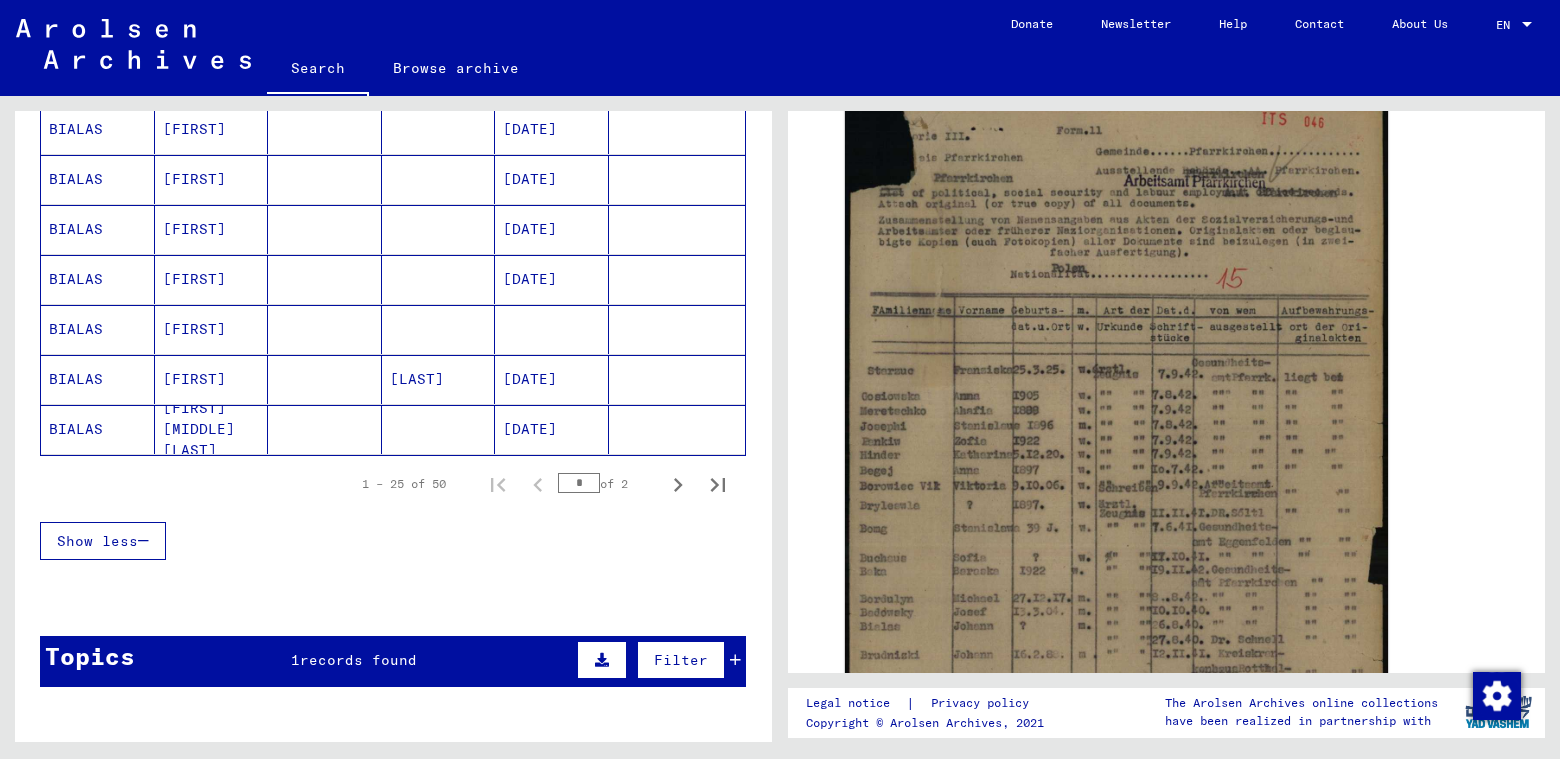click at bounding box center [325, 379] 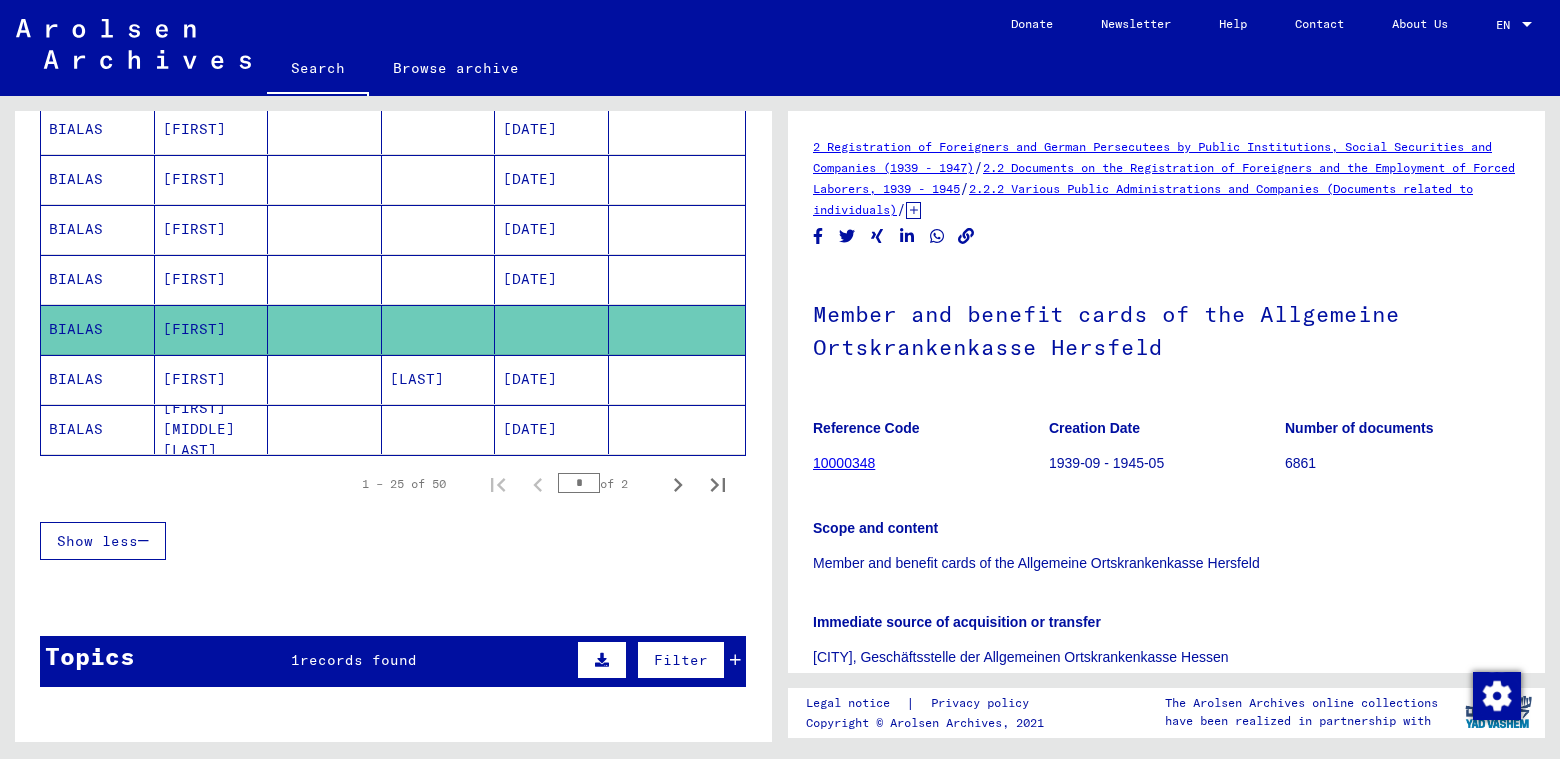 scroll, scrollTop: 300, scrollLeft: 0, axis: vertical 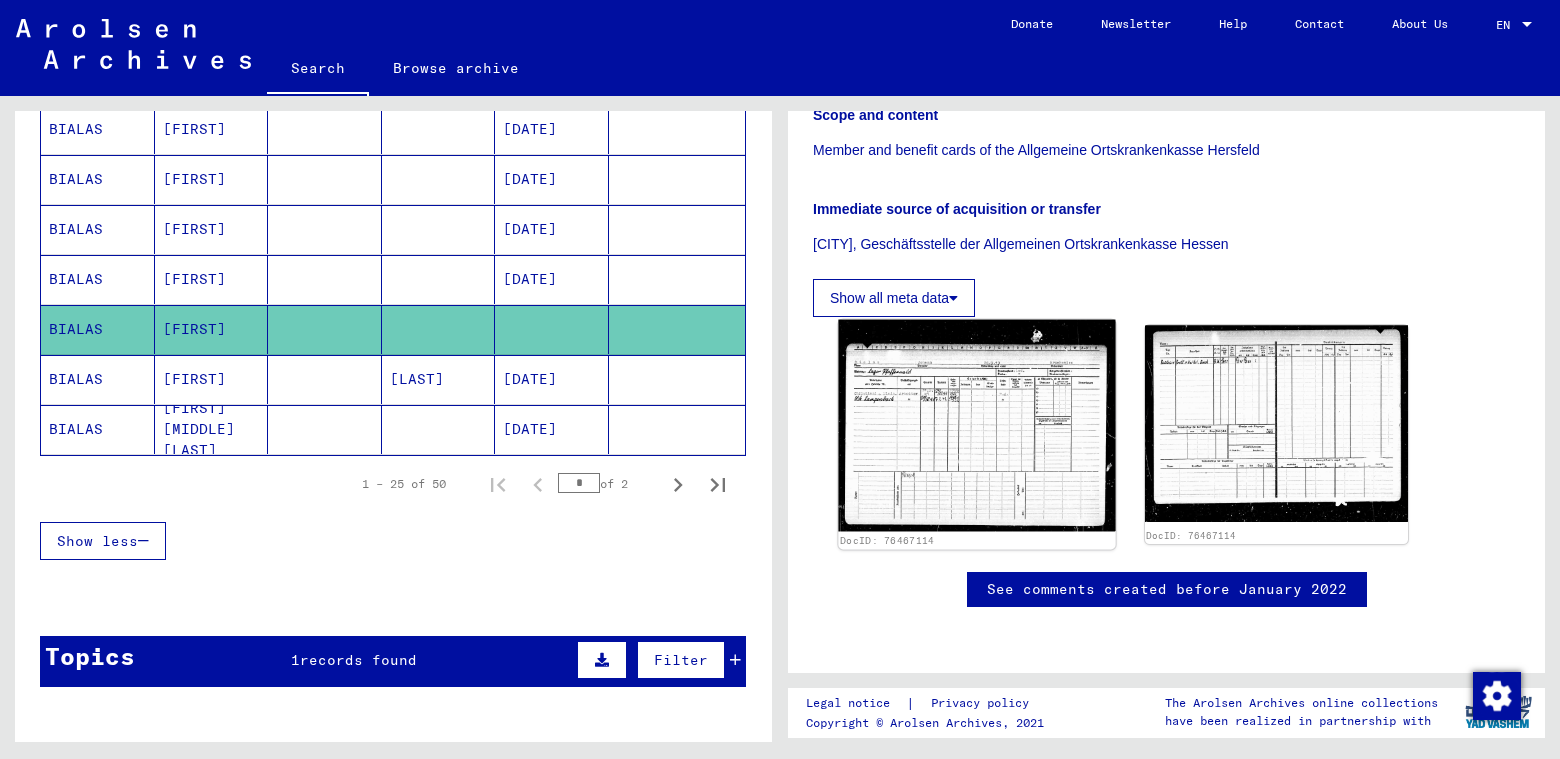 click 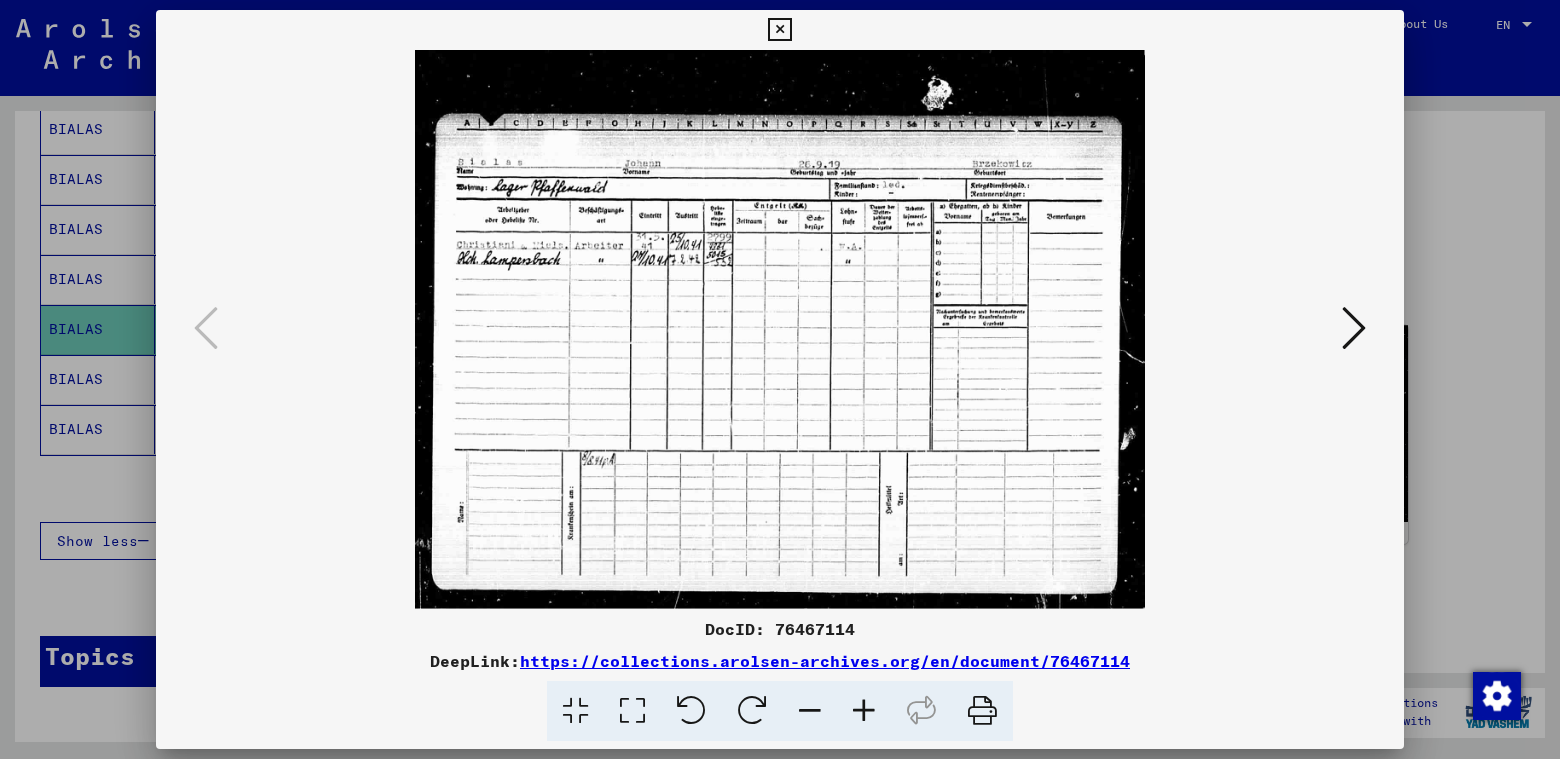 click at bounding box center [1354, 328] 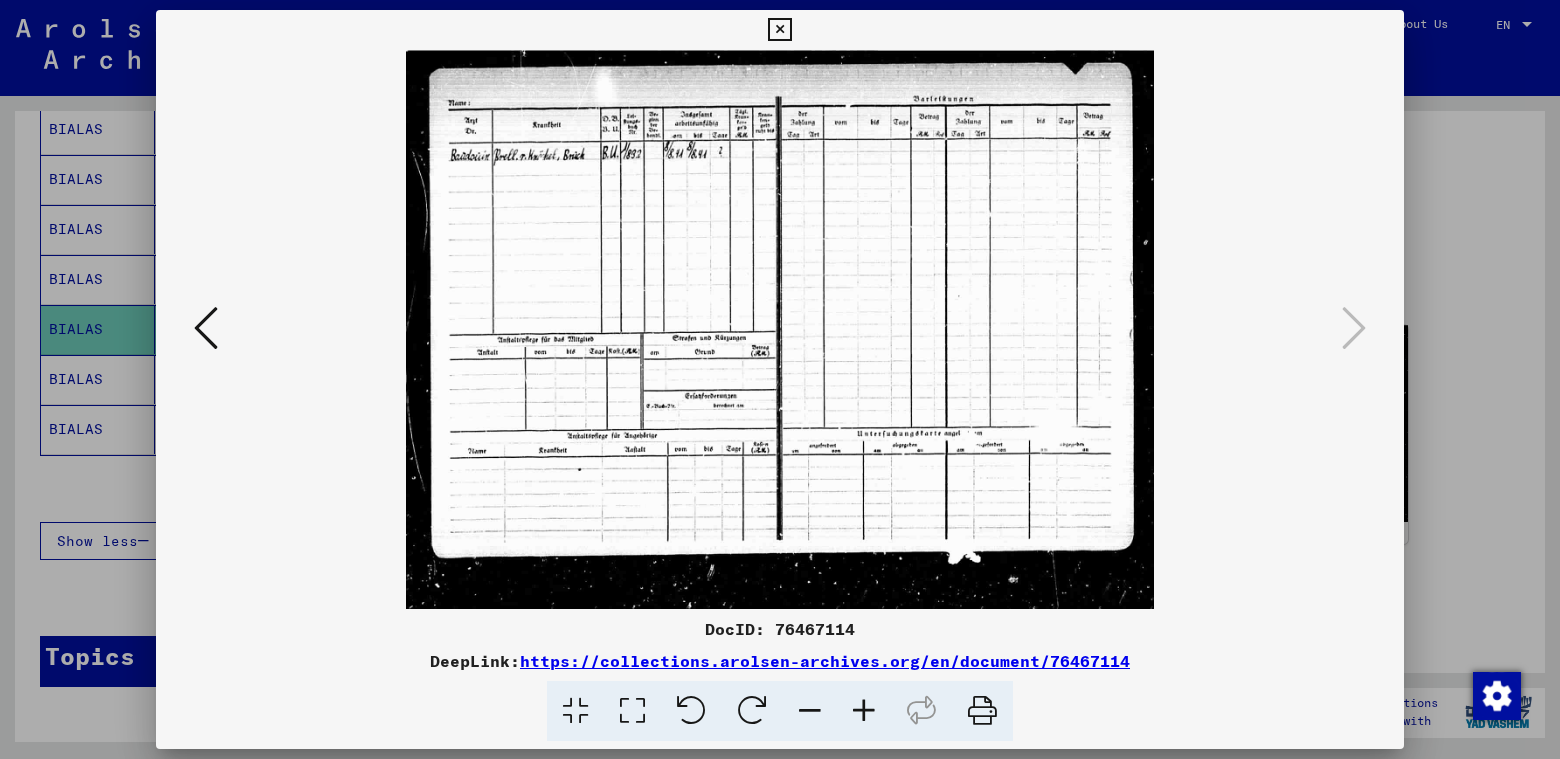 click at bounding box center (779, 30) 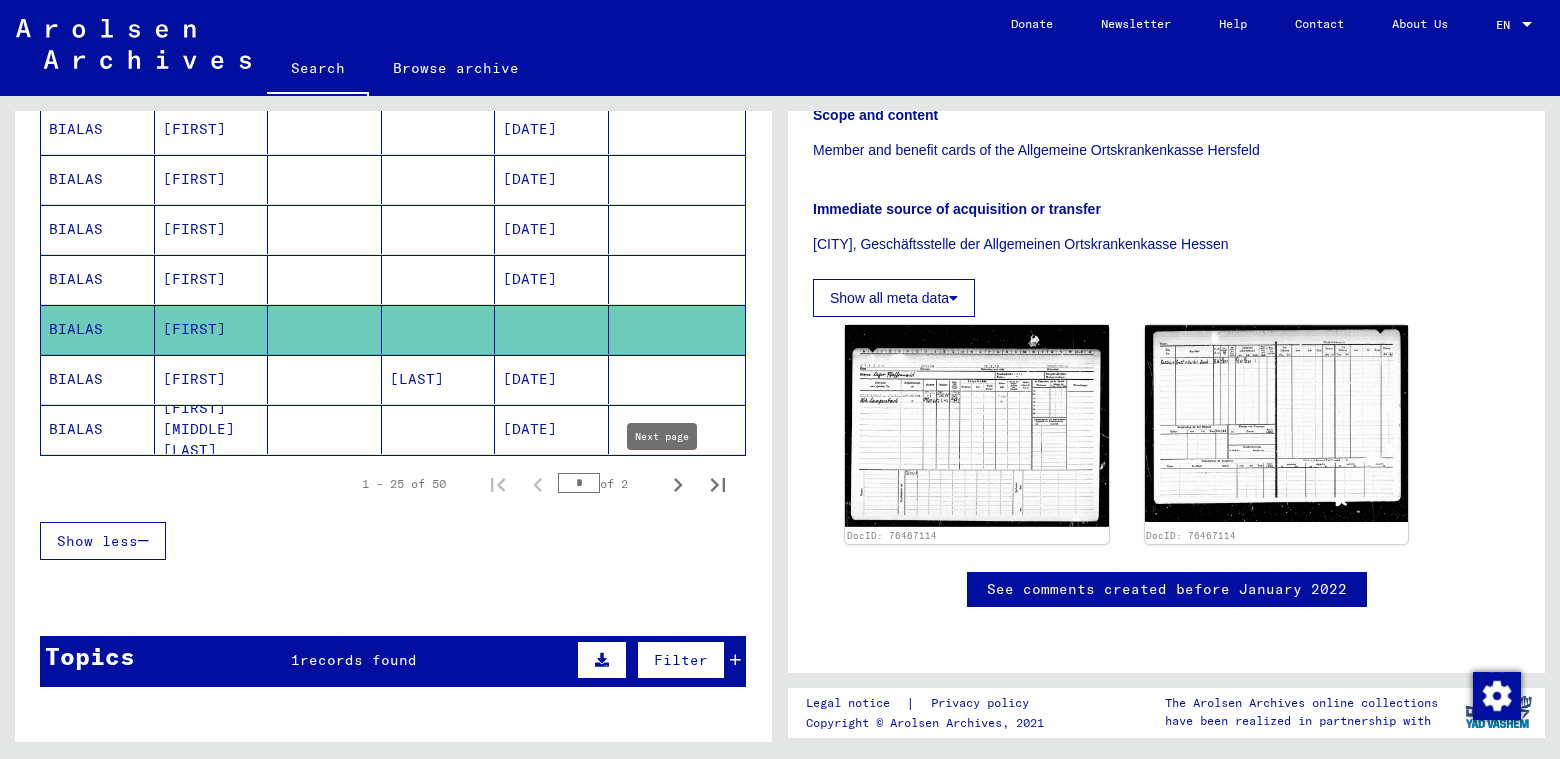 click 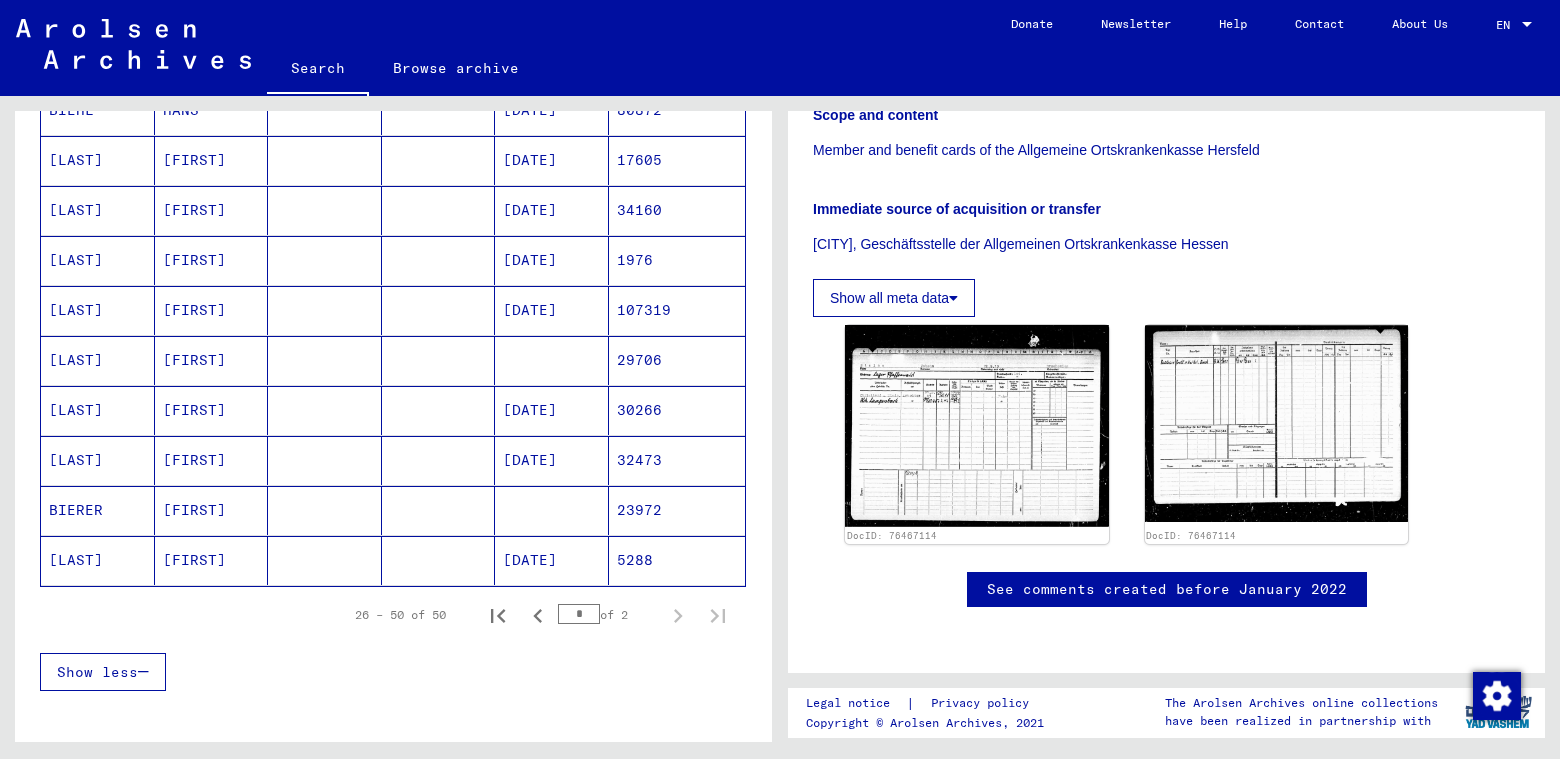 scroll, scrollTop: 1100, scrollLeft: 0, axis: vertical 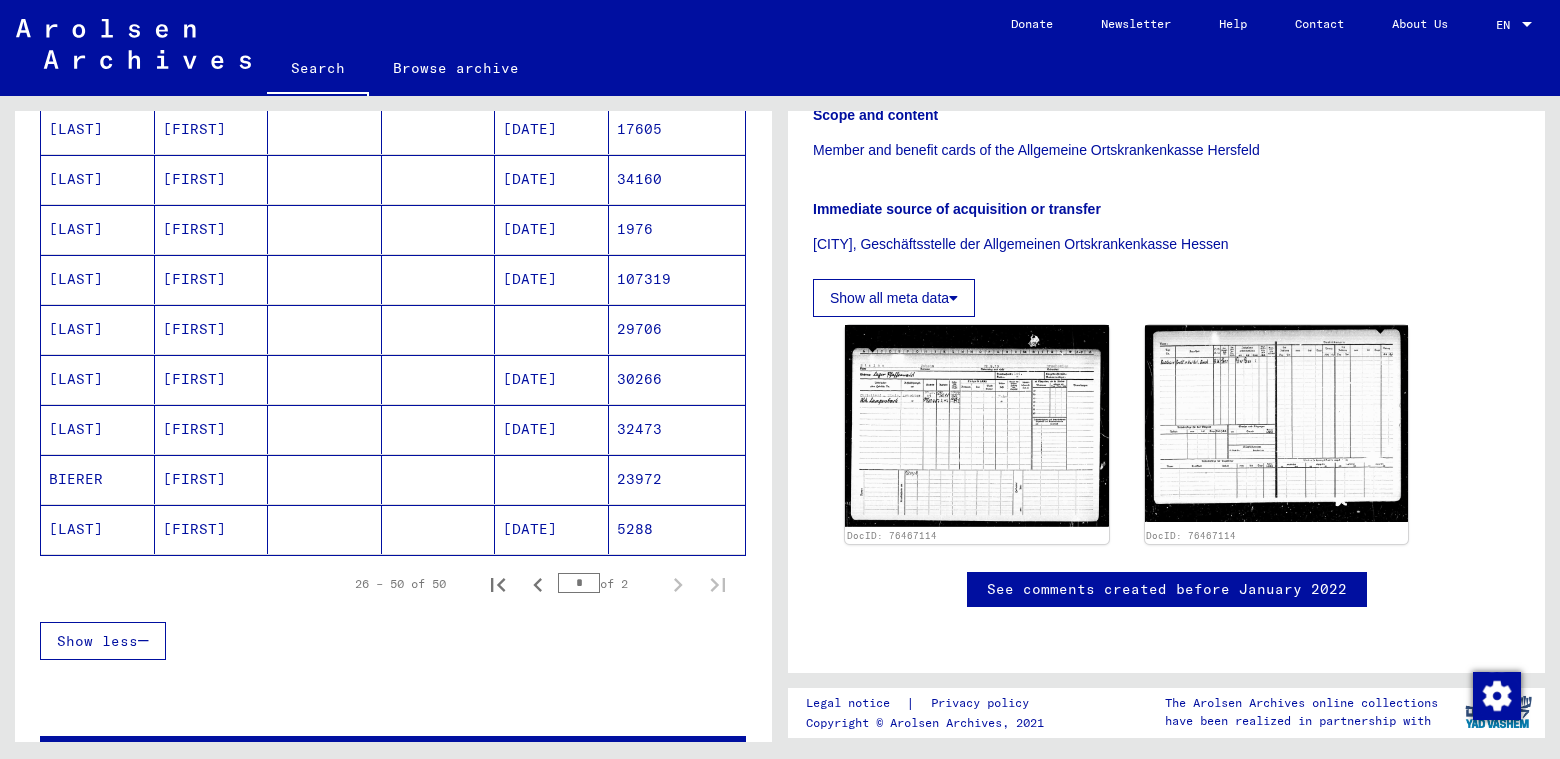 click on "29706" at bounding box center [677, 379] 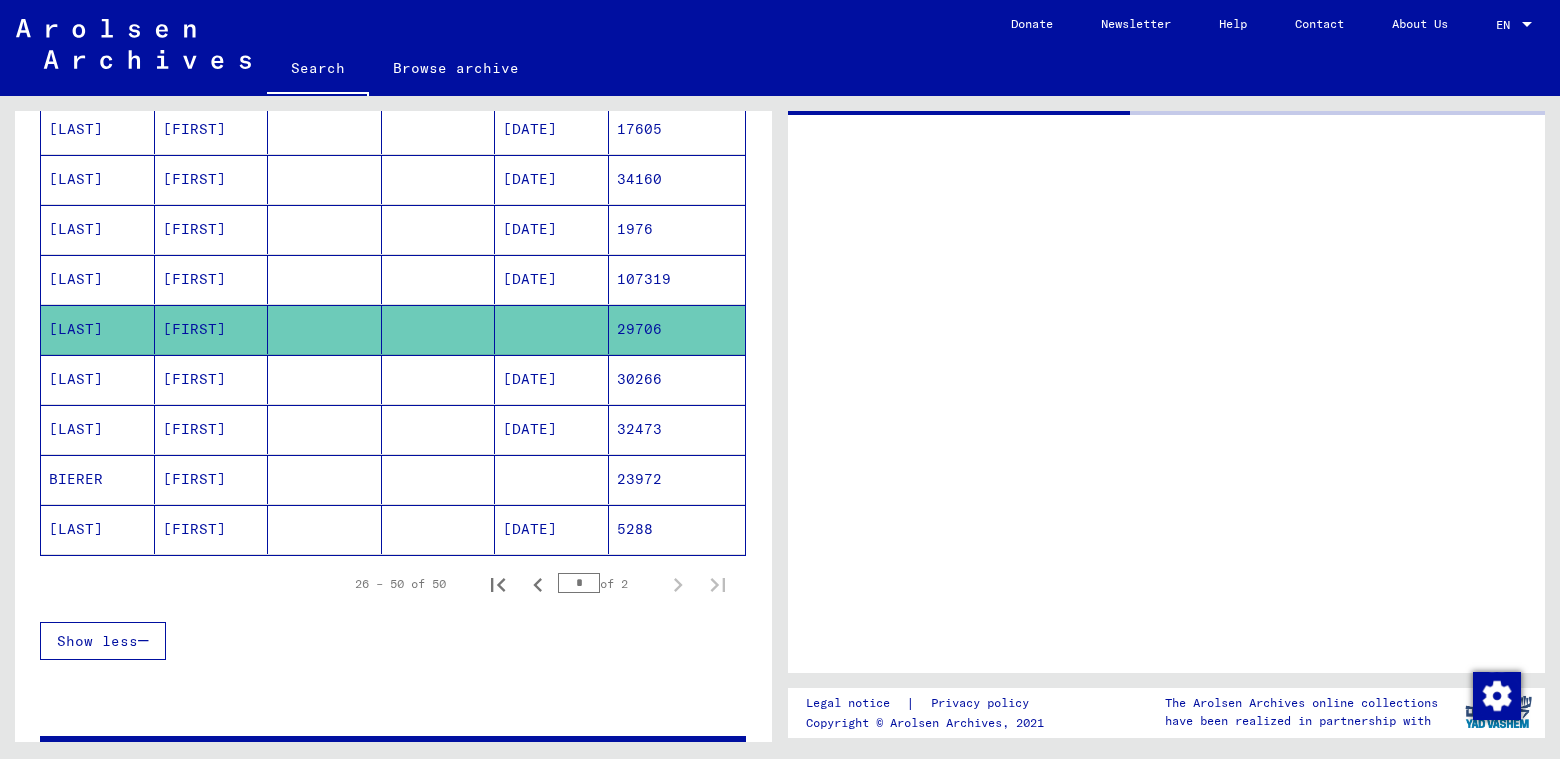 scroll, scrollTop: 0, scrollLeft: 0, axis: both 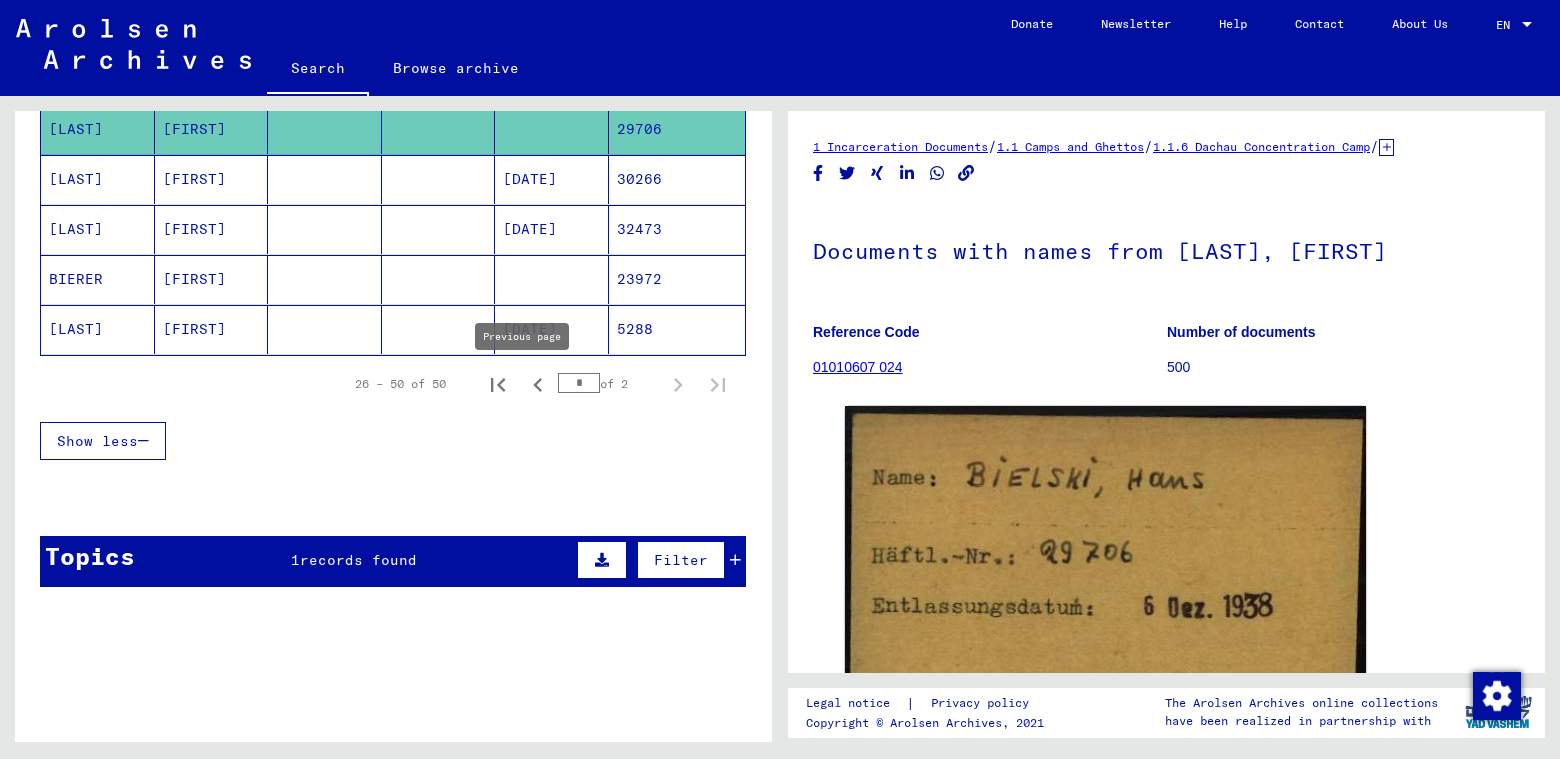 click 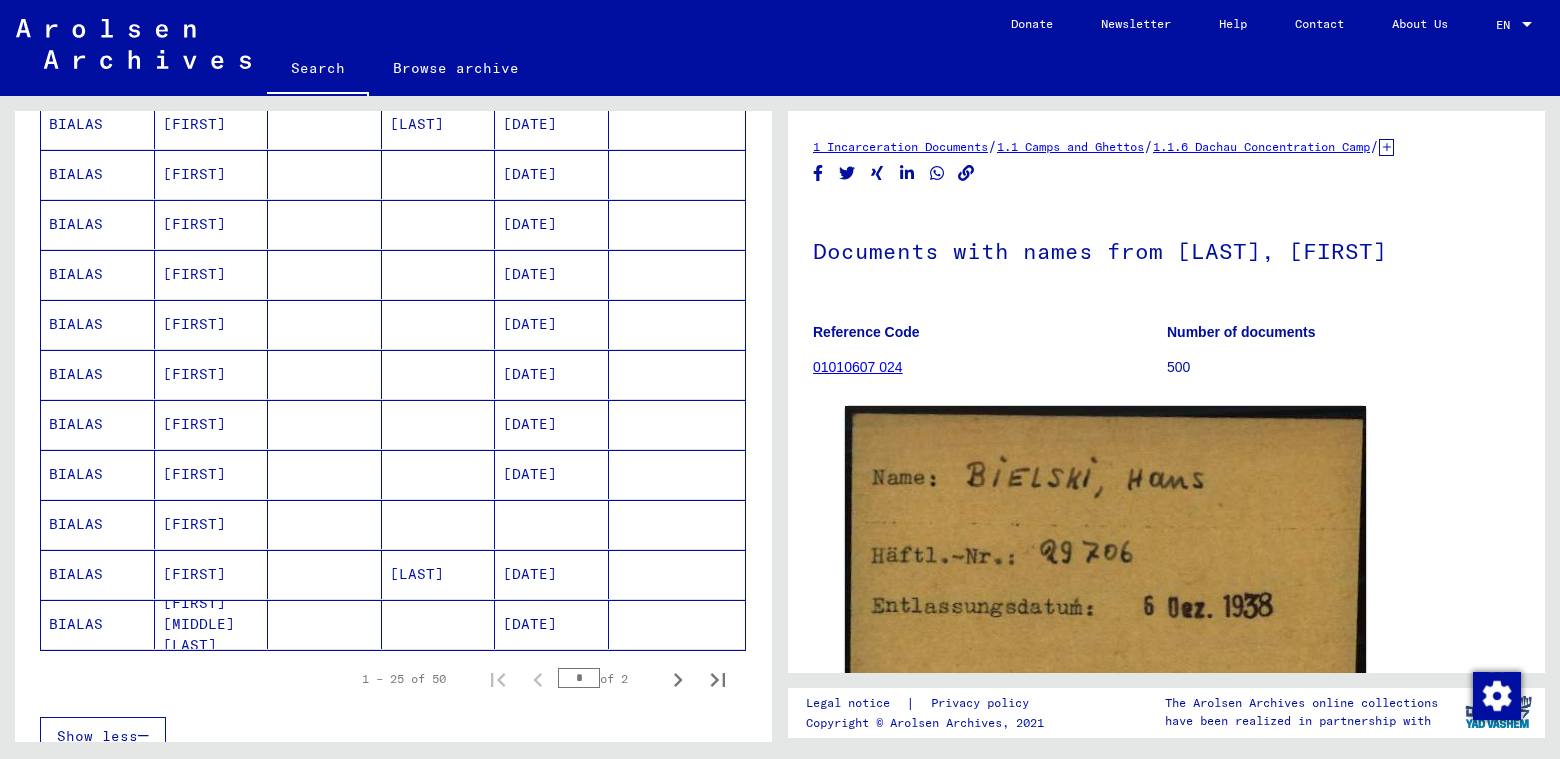 scroll, scrollTop: 1000, scrollLeft: 0, axis: vertical 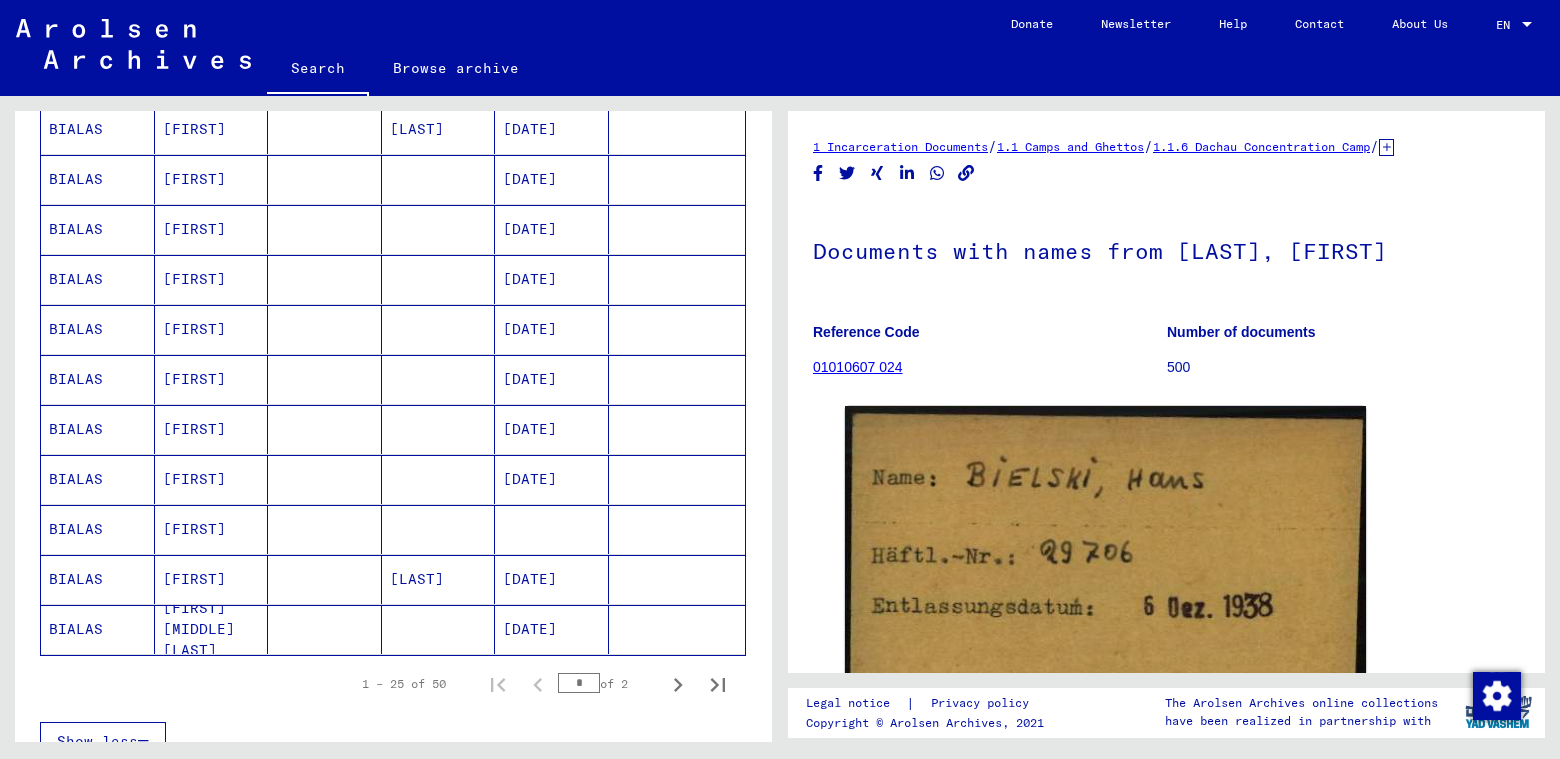 click at bounding box center (439, 579) 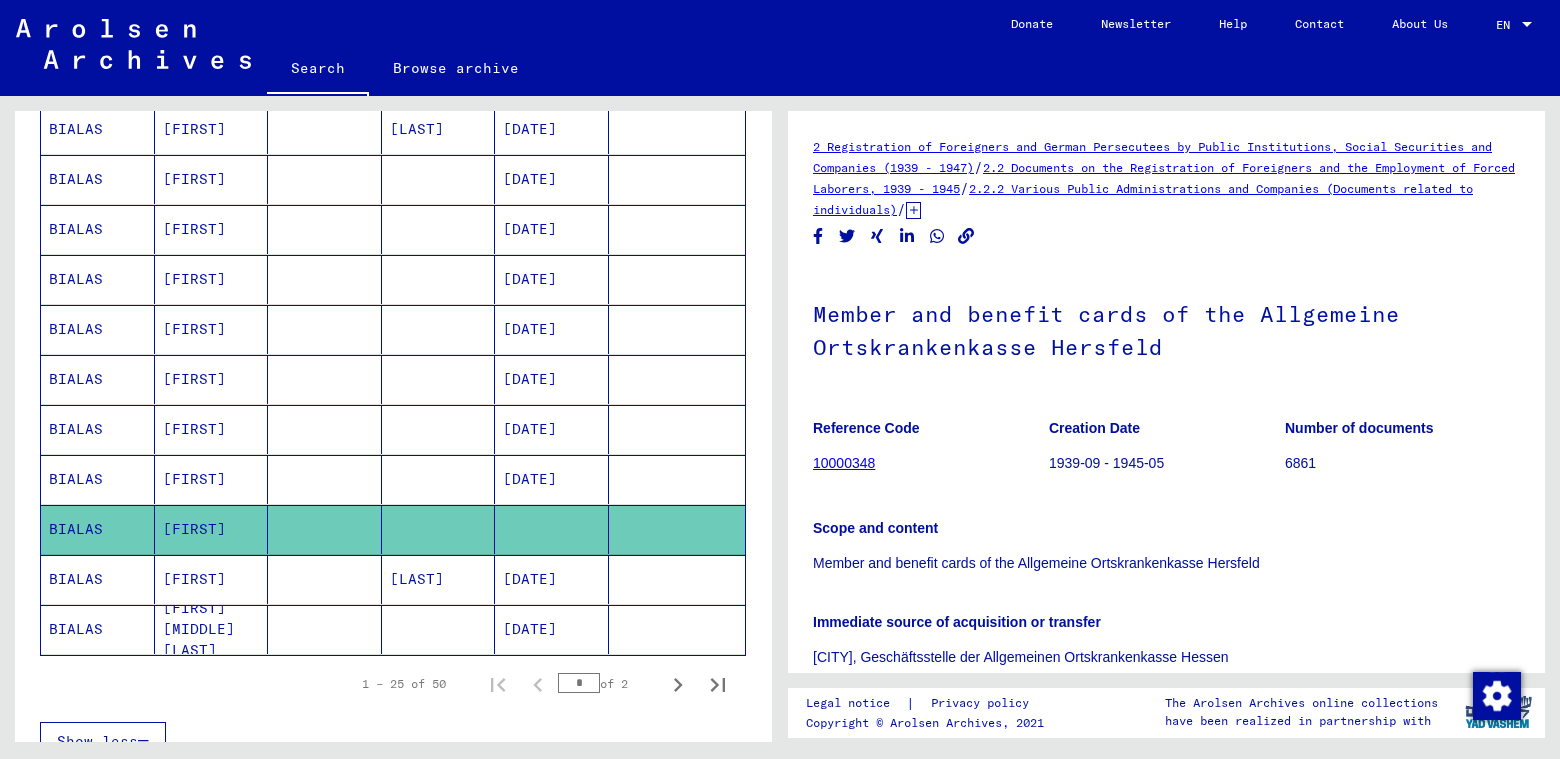 scroll, scrollTop: 699, scrollLeft: 0, axis: vertical 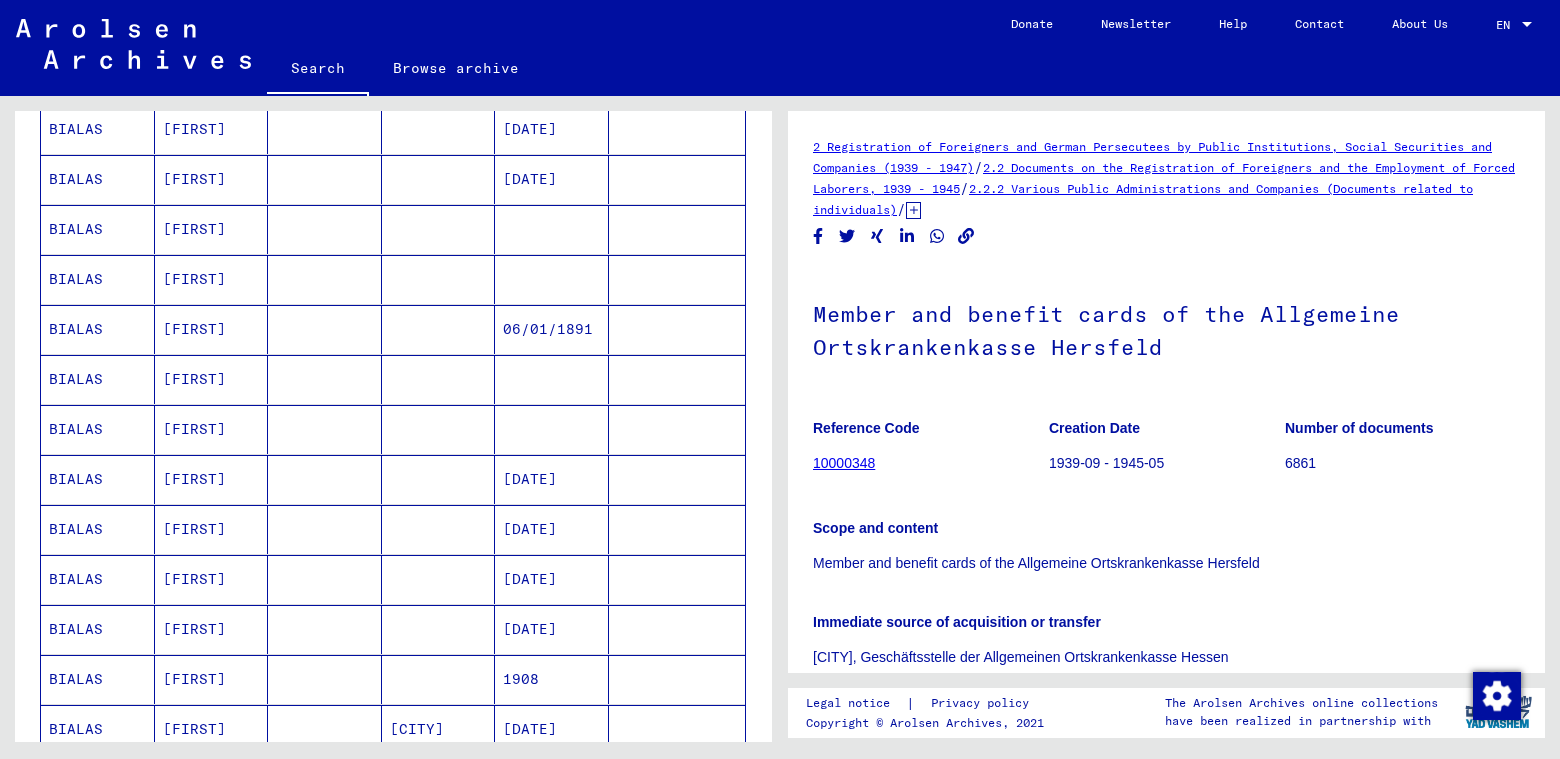 click at bounding box center [552, 479] 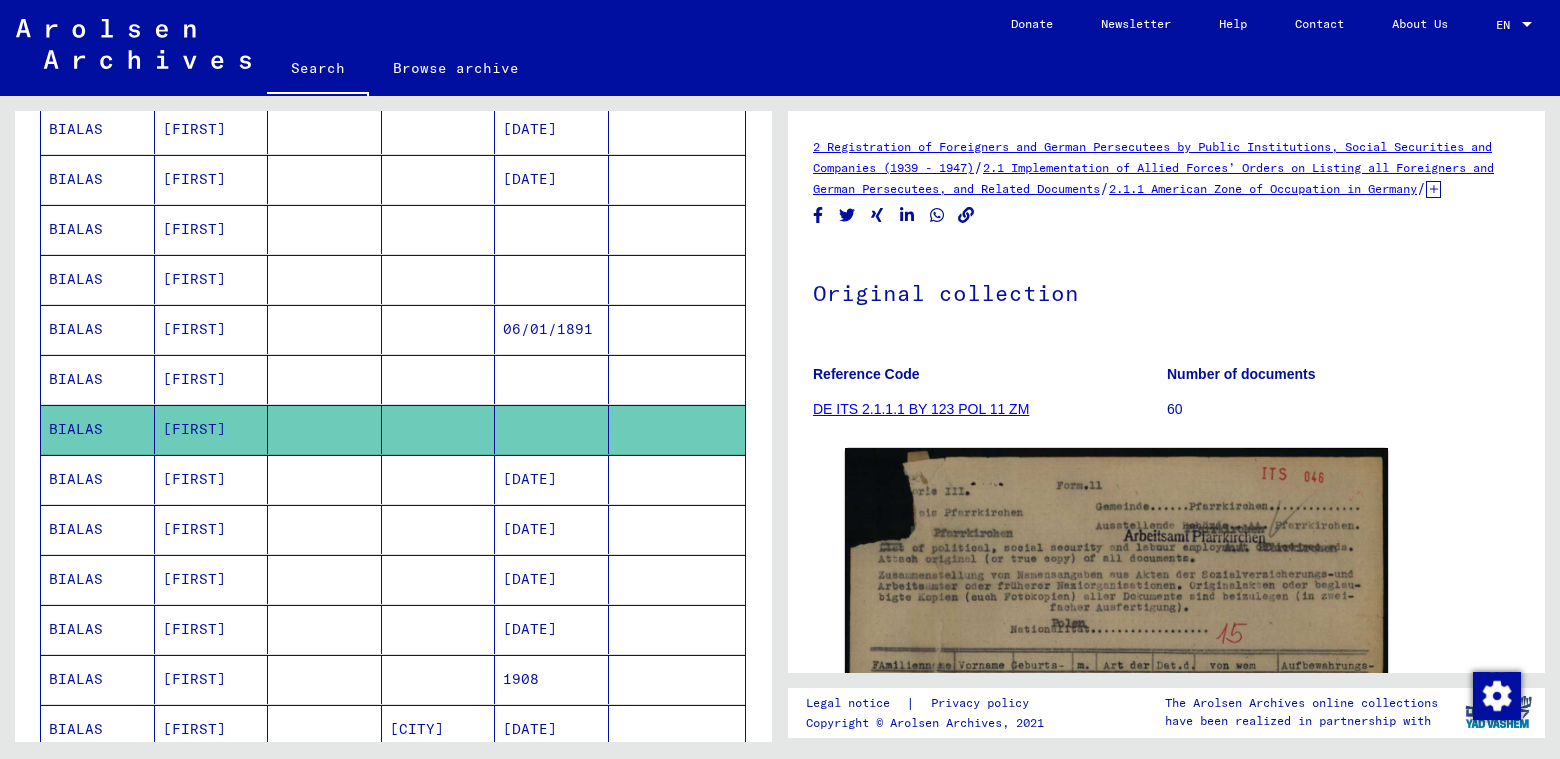 scroll, scrollTop: 0, scrollLeft: 0, axis: both 